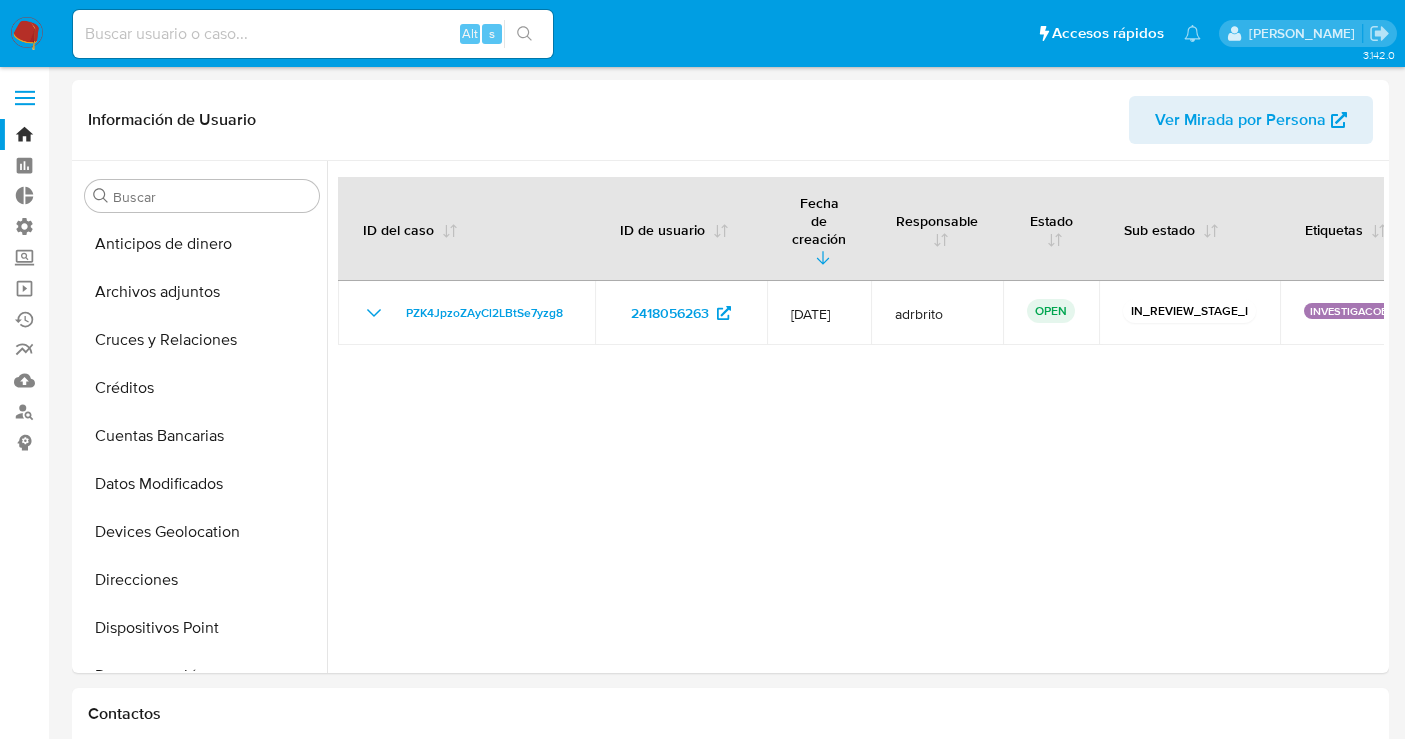 select on "10" 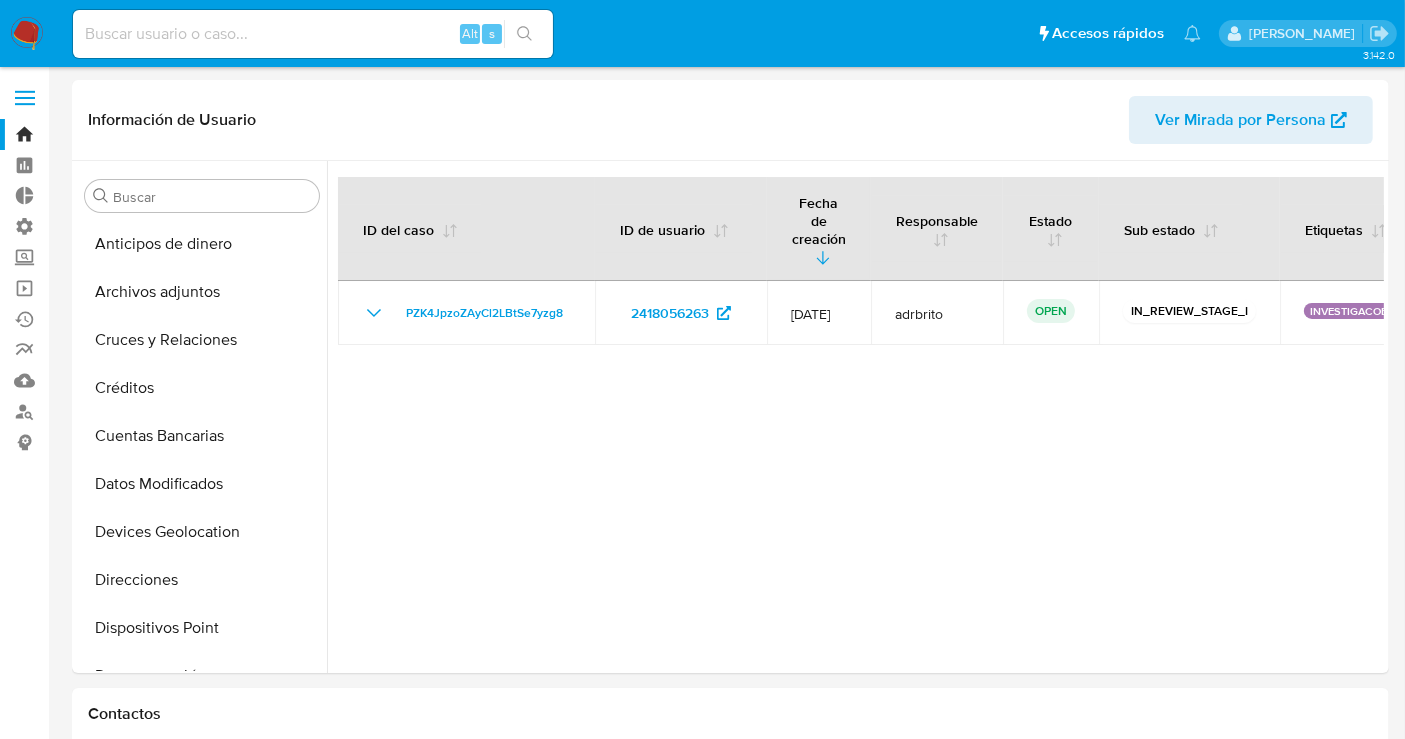 scroll, scrollTop: 622, scrollLeft: 0, axis: vertical 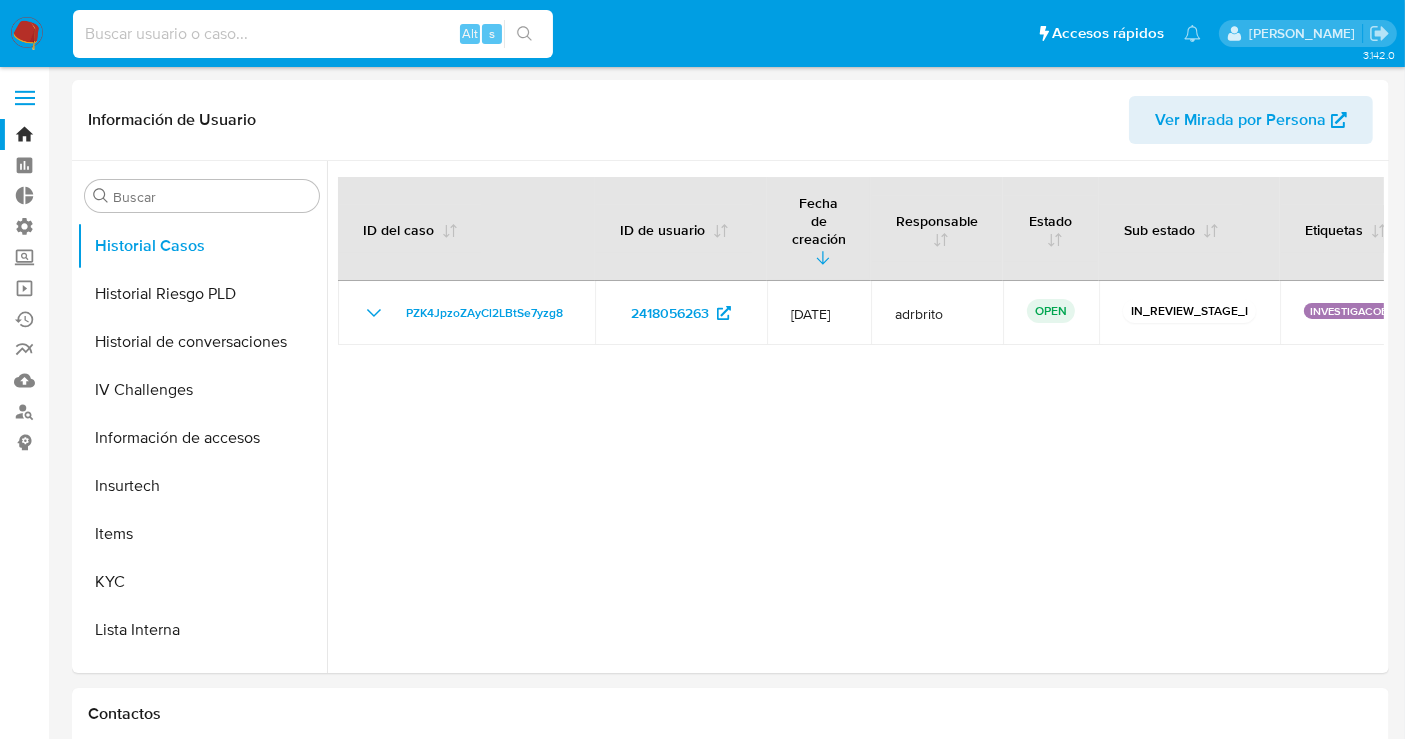 click at bounding box center (313, 34) 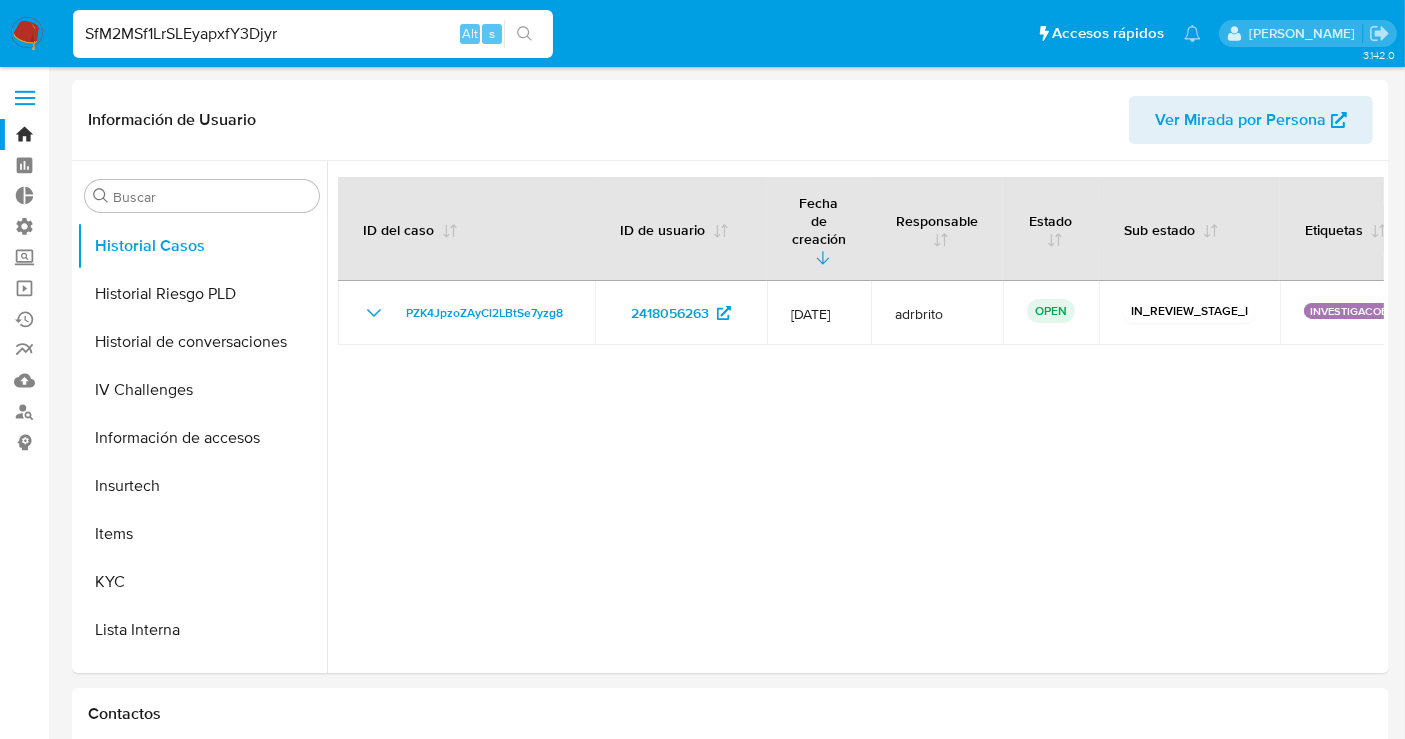 type on "SfM2MSf1LrSLEyapxfY3Djyr" 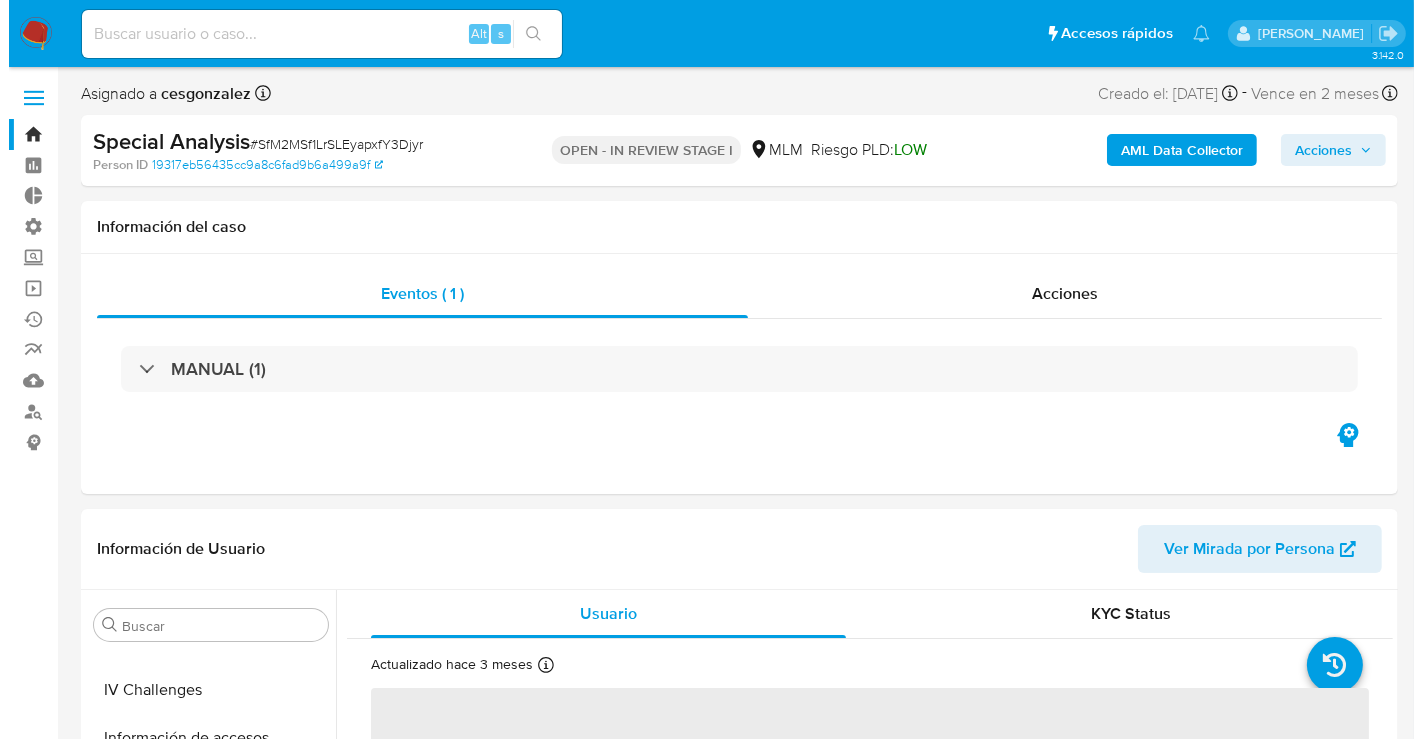 scroll, scrollTop: 796, scrollLeft: 0, axis: vertical 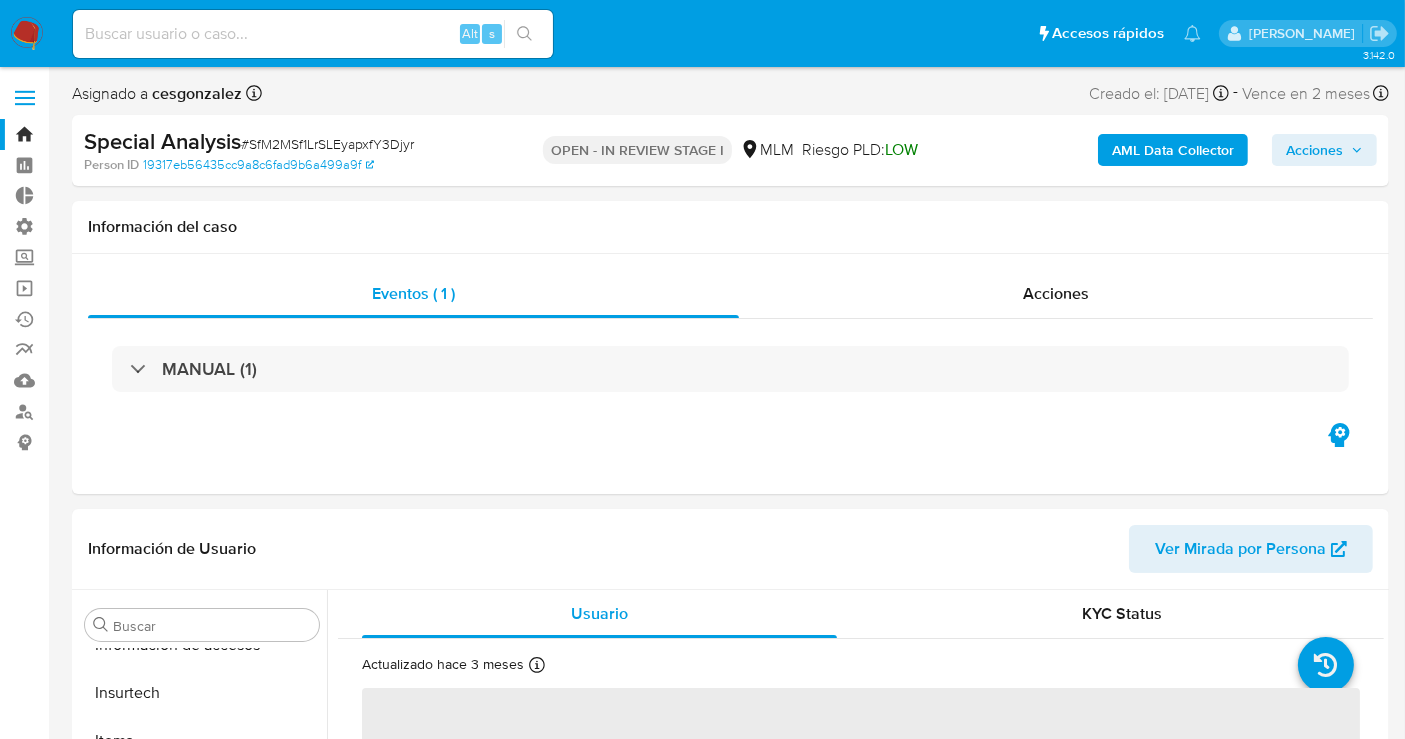 select on "10" 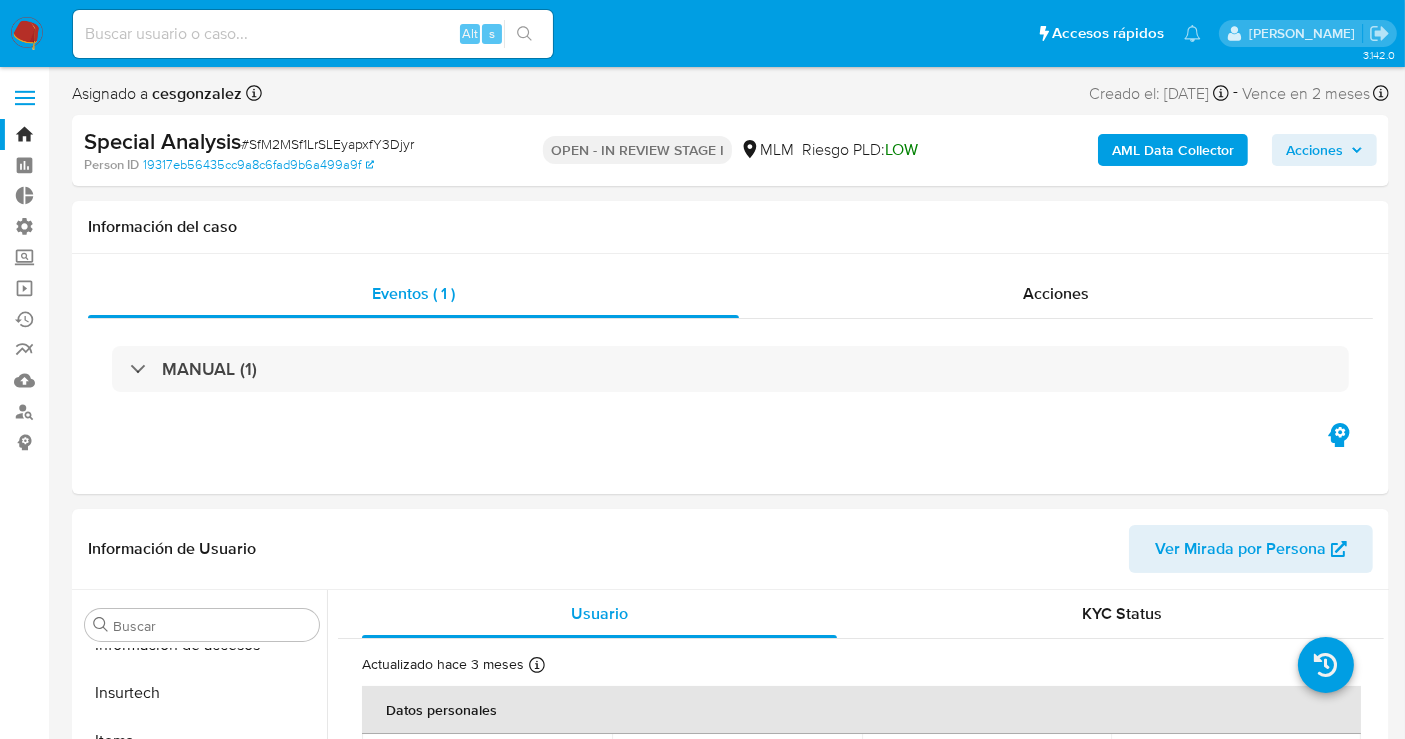 click on "AML Data Collector" at bounding box center [1173, 150] 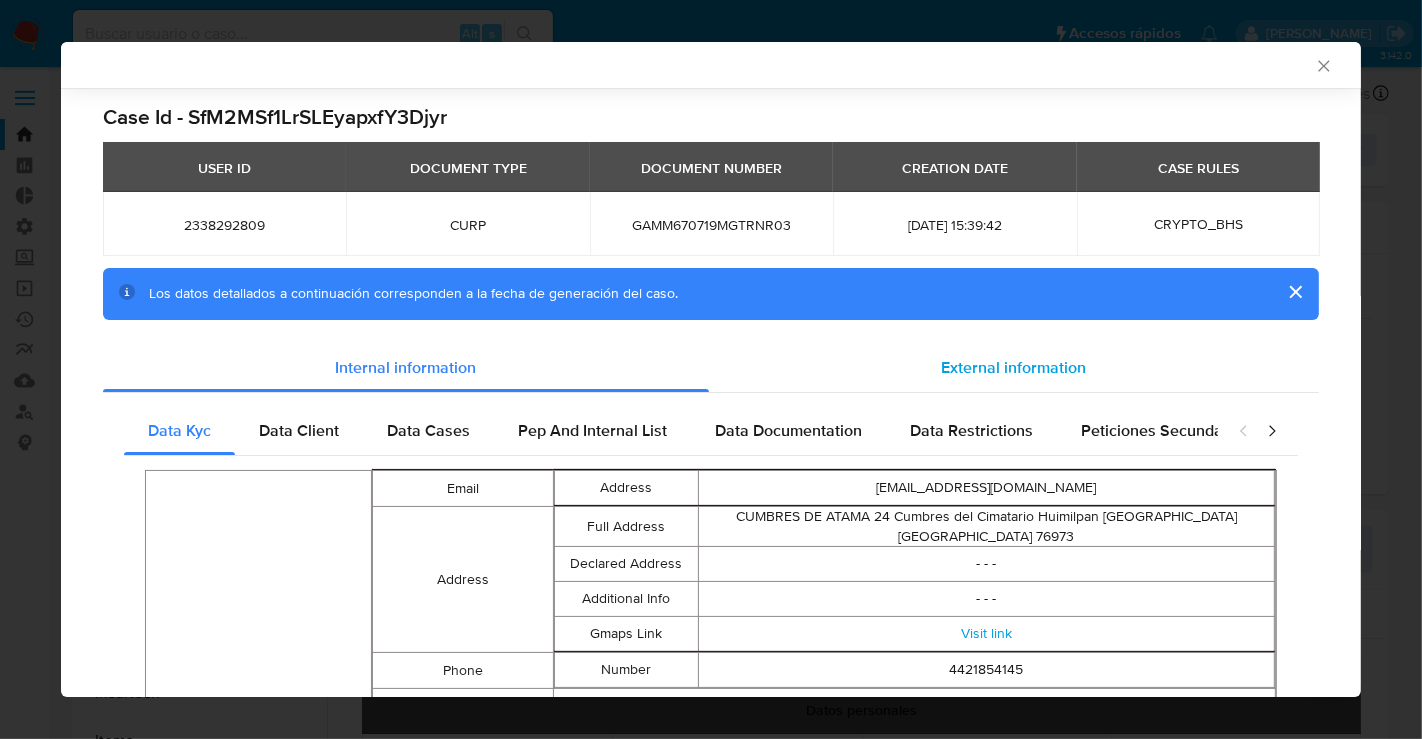 scroll, scrollTop: 107, scrollLeft: 0, axis: vertical 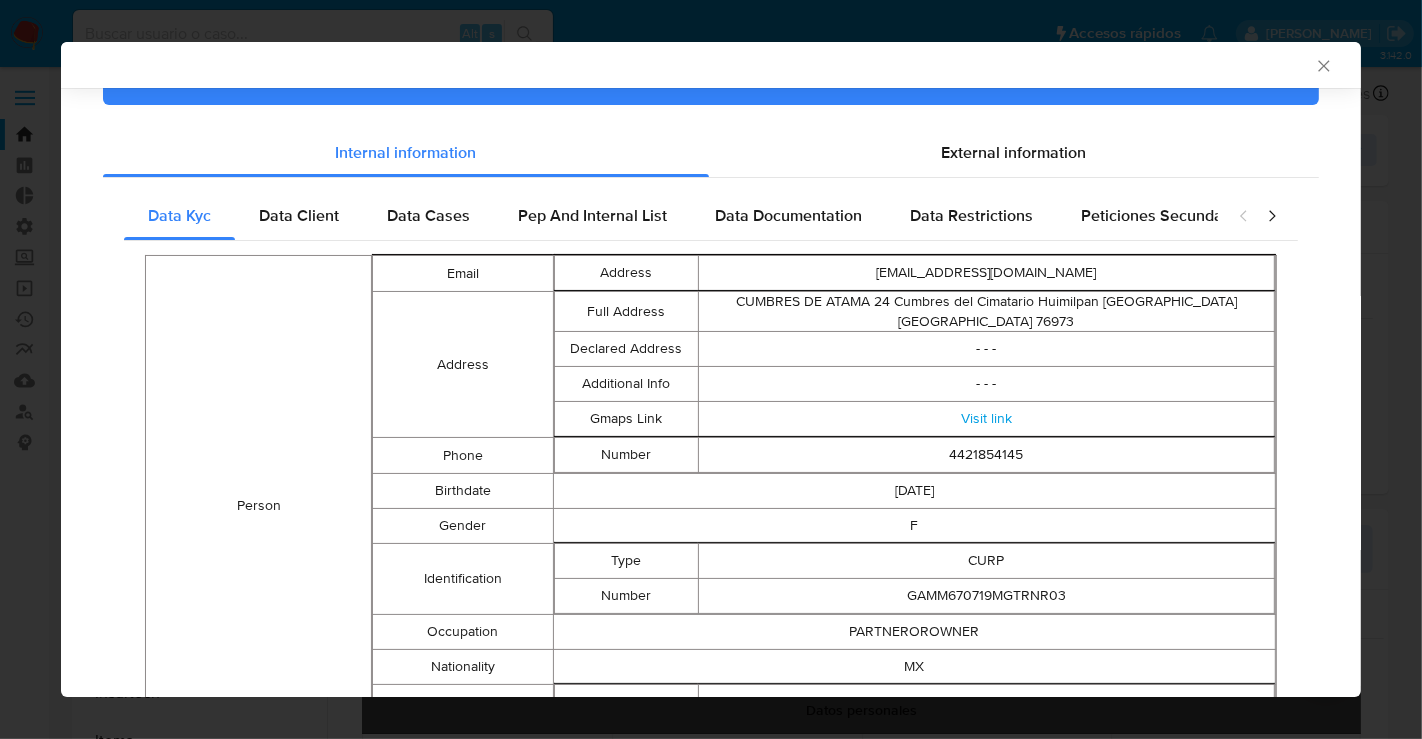 click 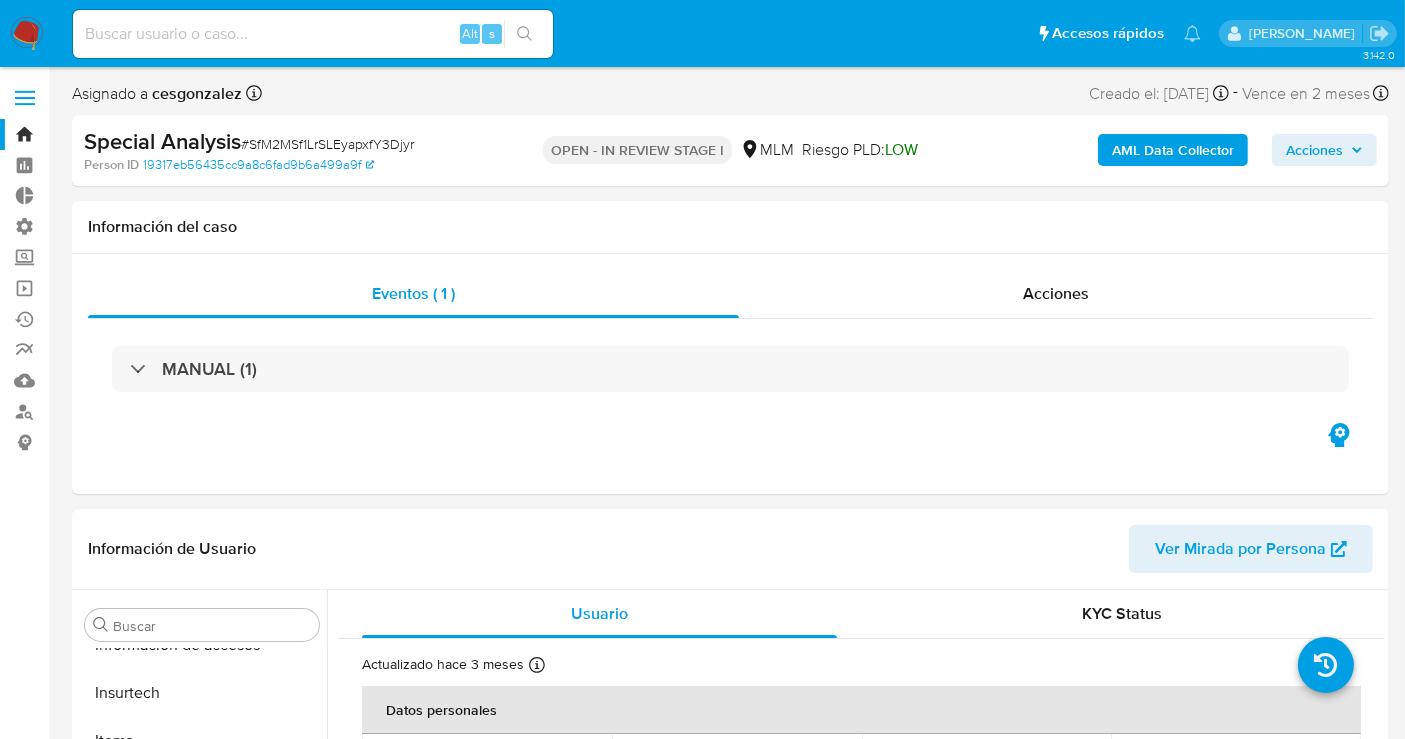 click on "AML Data Collector" at bounding box center [1173, 150] 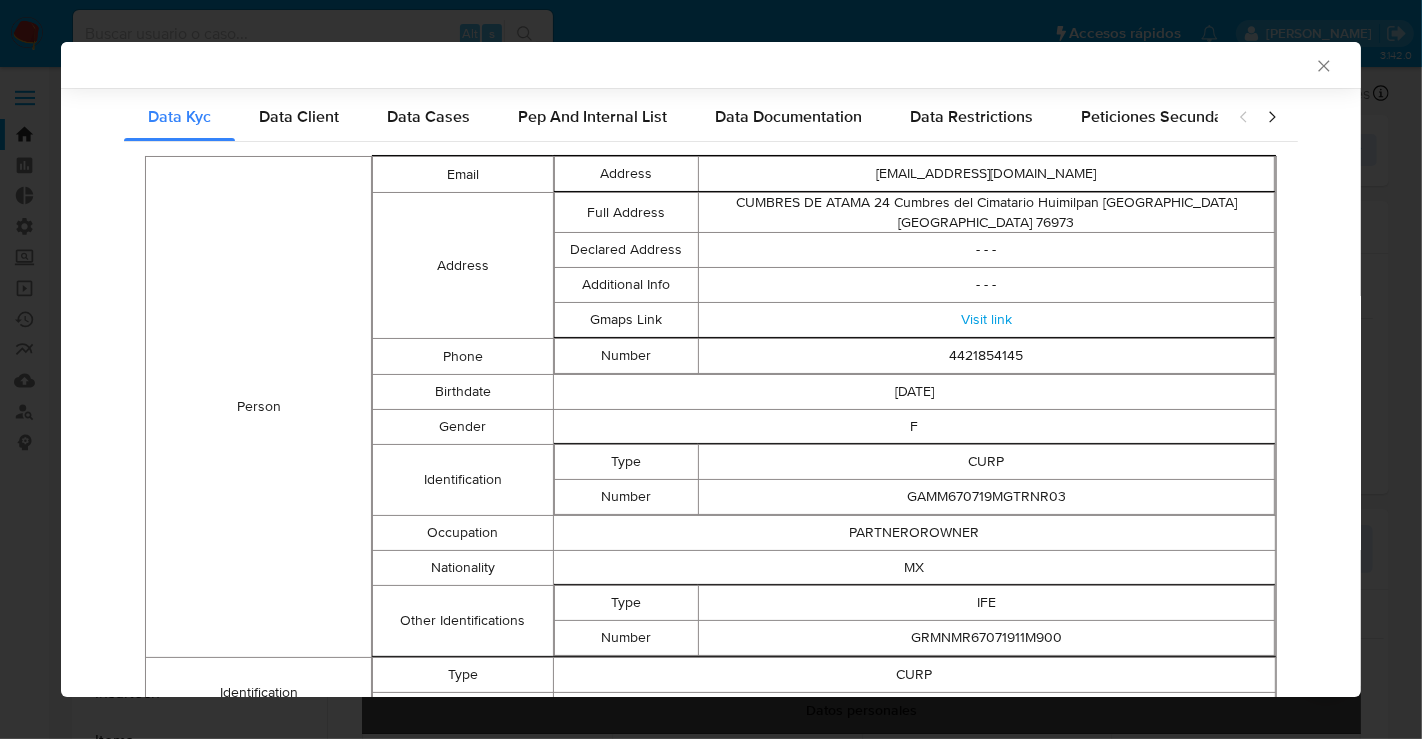 scroll, scrollTop: 107, scrollLeft: 0, axis: vertical 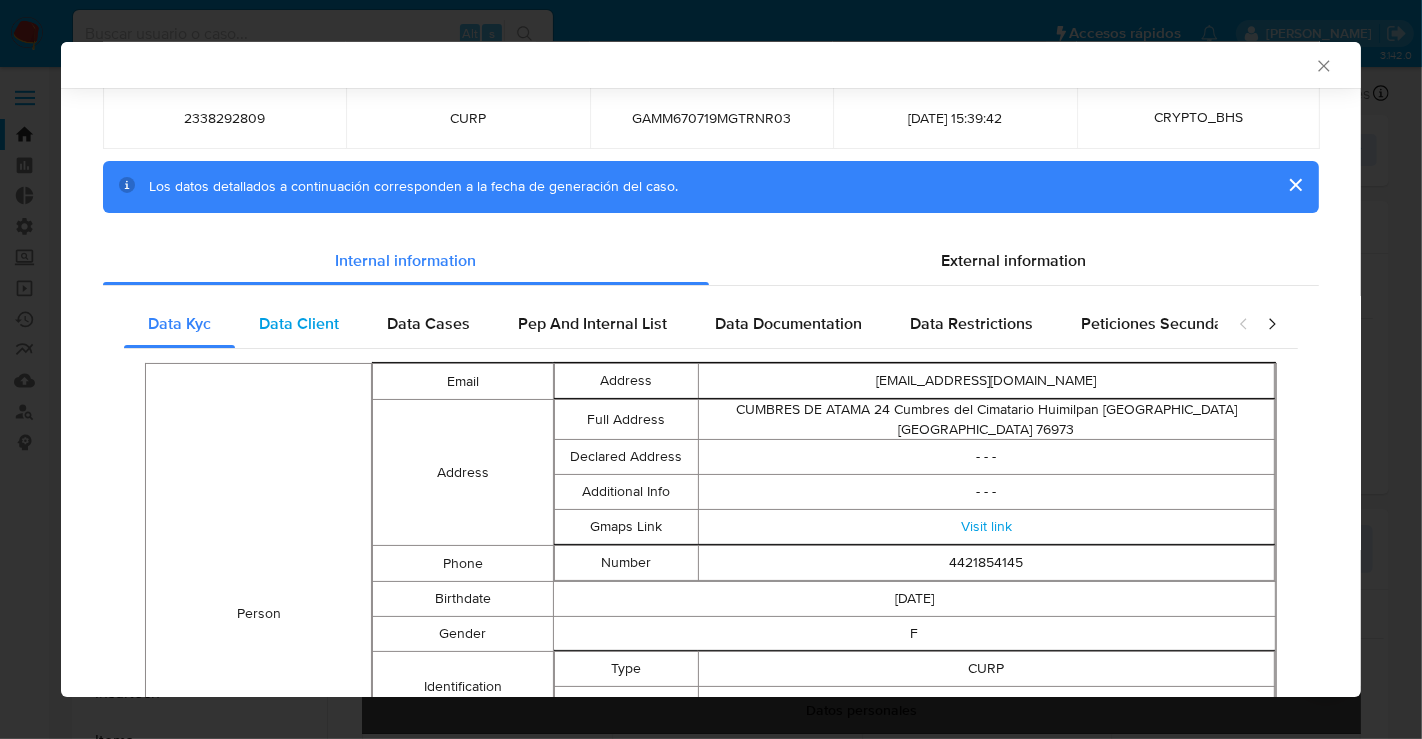 click on "Data Client" at bounding box center (299, 323) 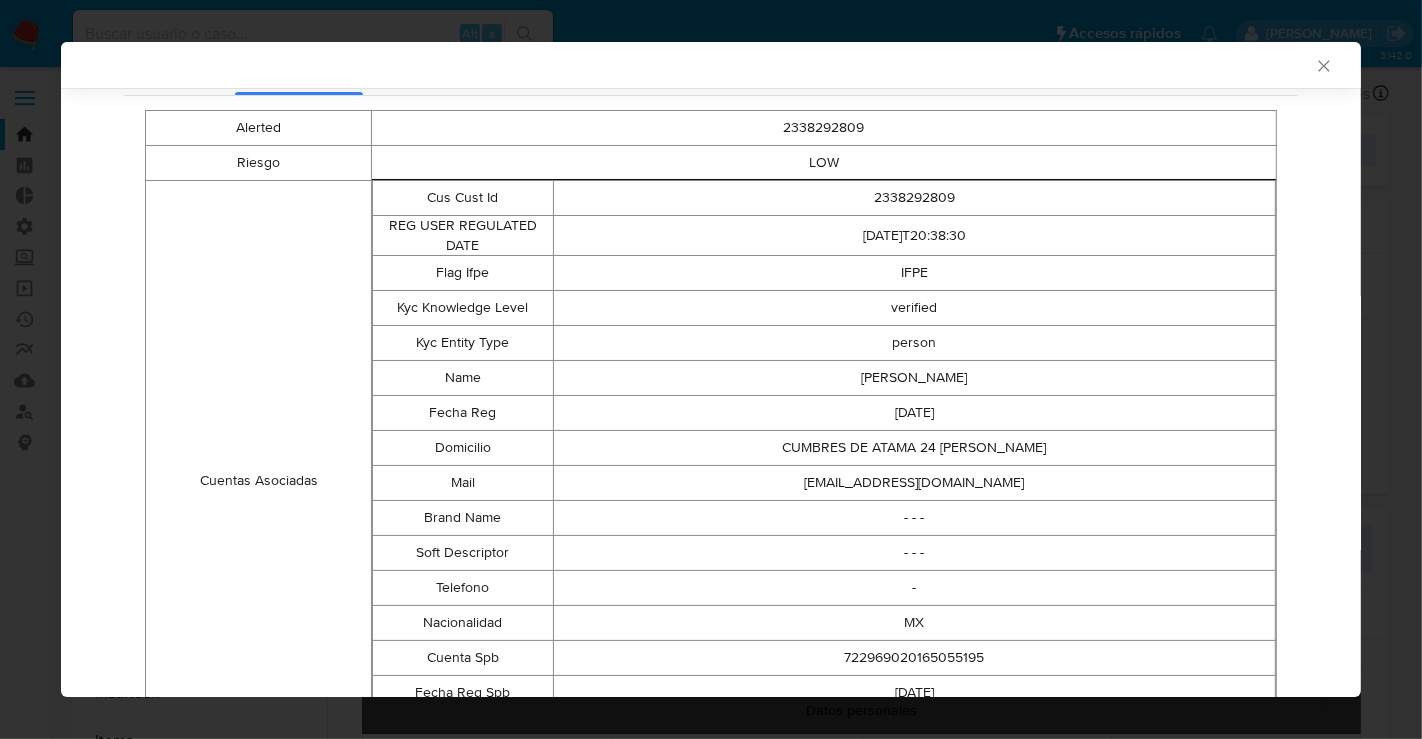 scroll, scrollTop: 215, scrollLeft: 0, axis: vertical 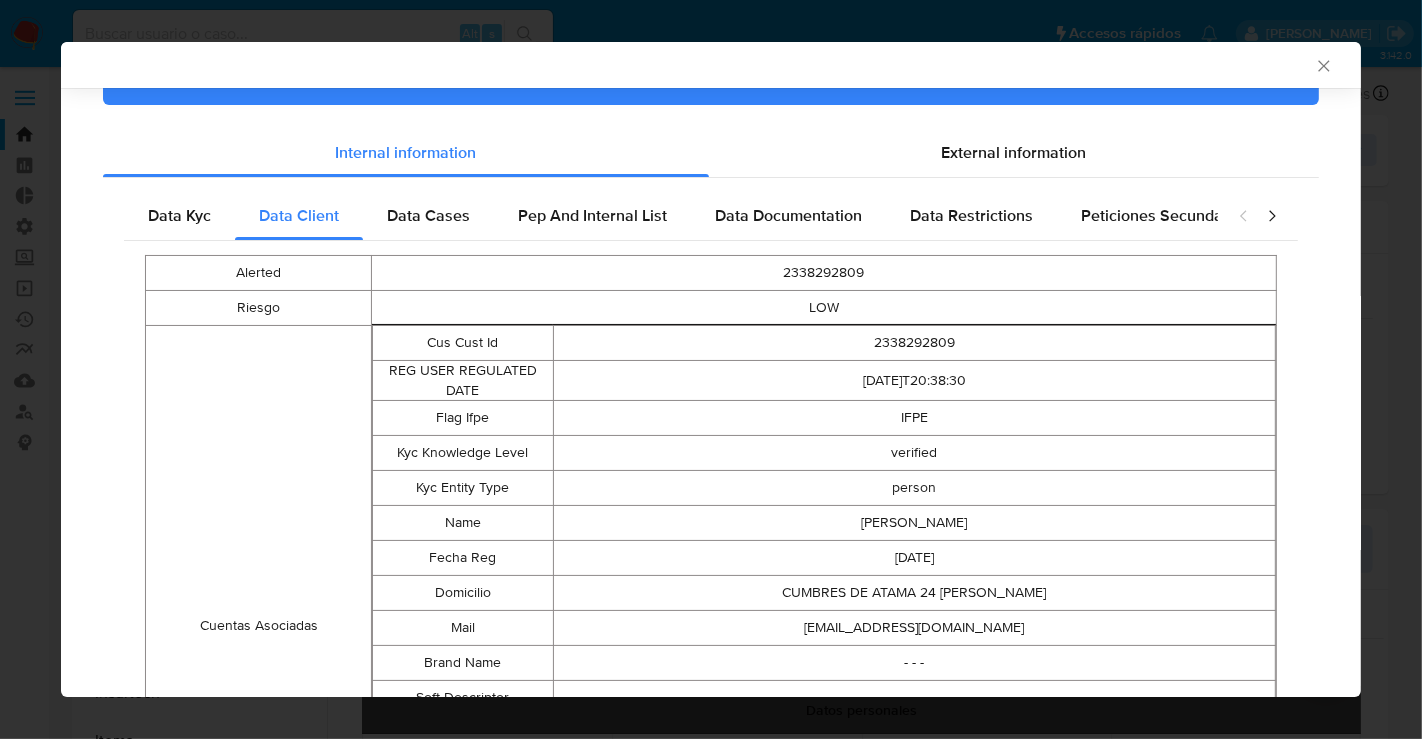 click on "2338292809" at bounding box center [914, 342] 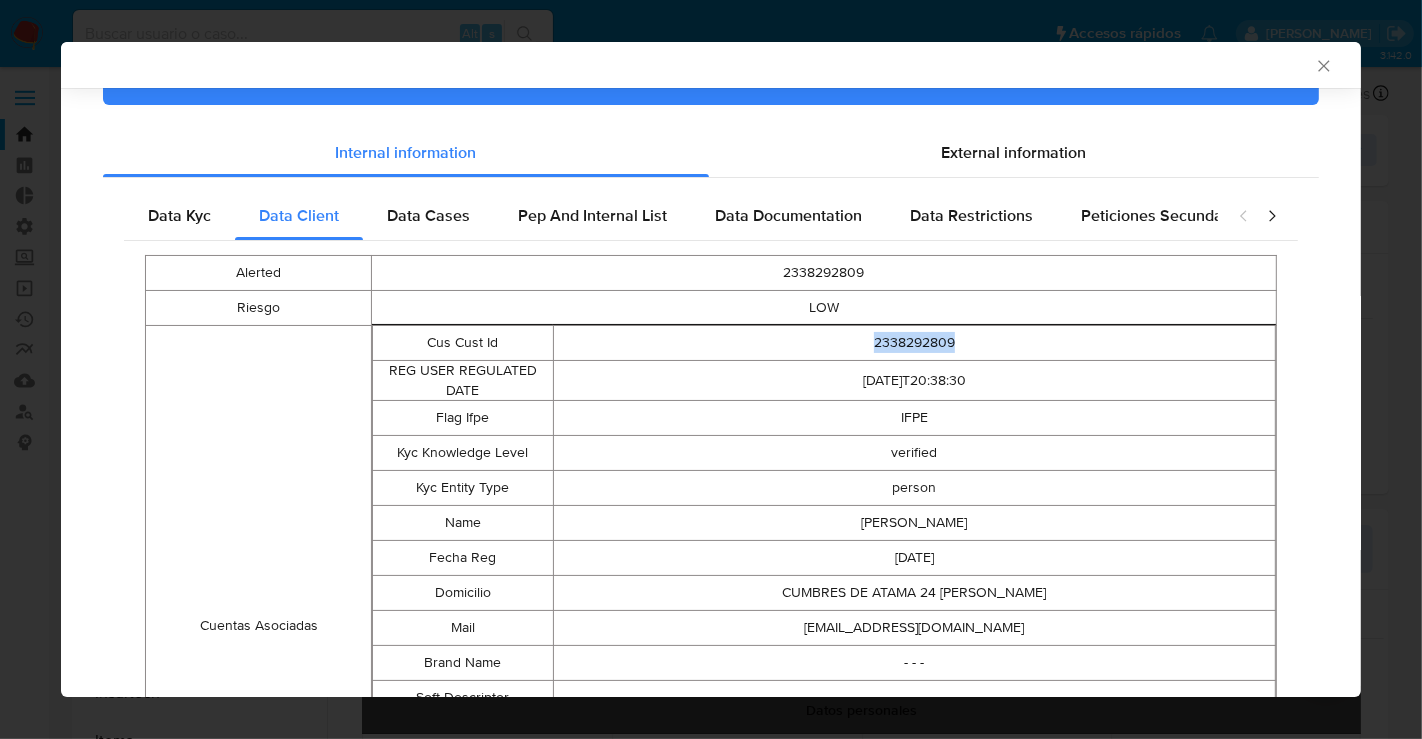 click on "2338292809" at bounding box center (914, 342) 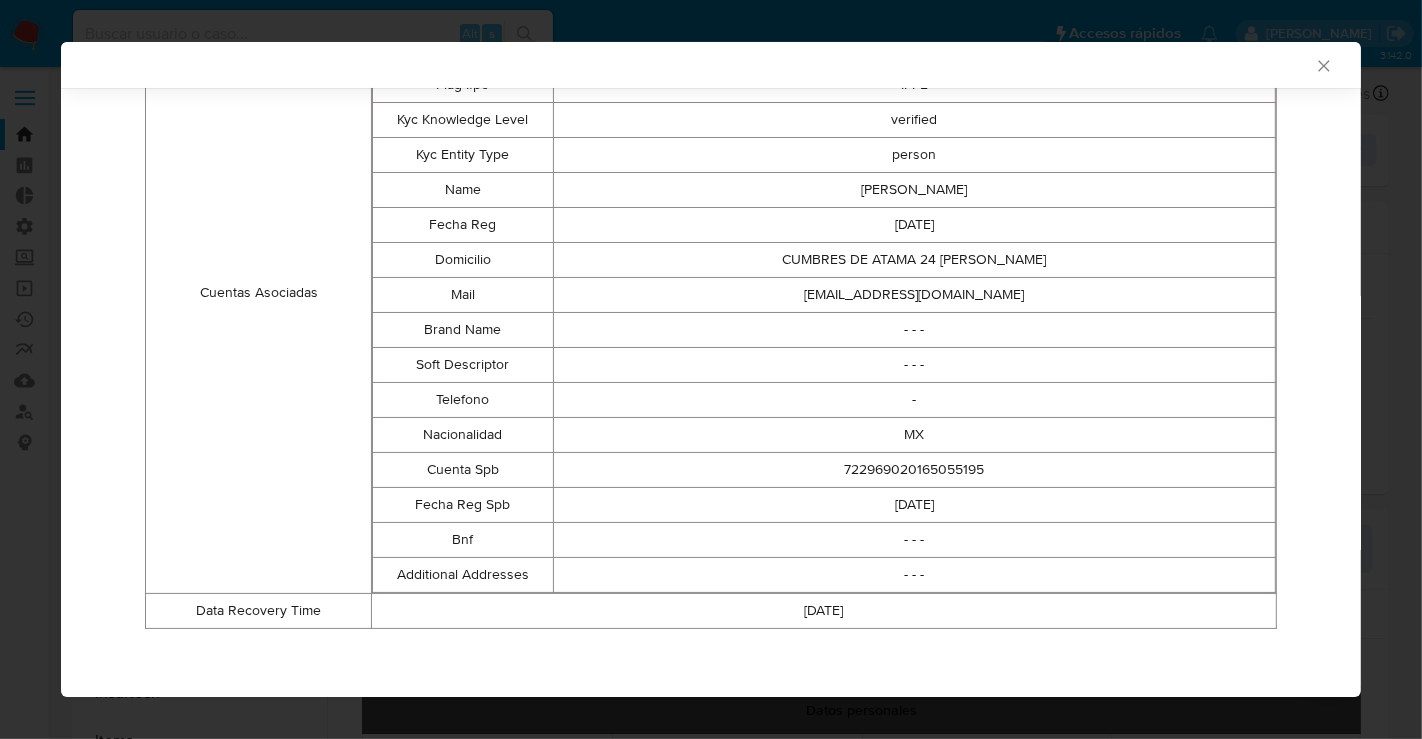 scroll, scrollTop: 0, scrollLeft: 0, axis: both 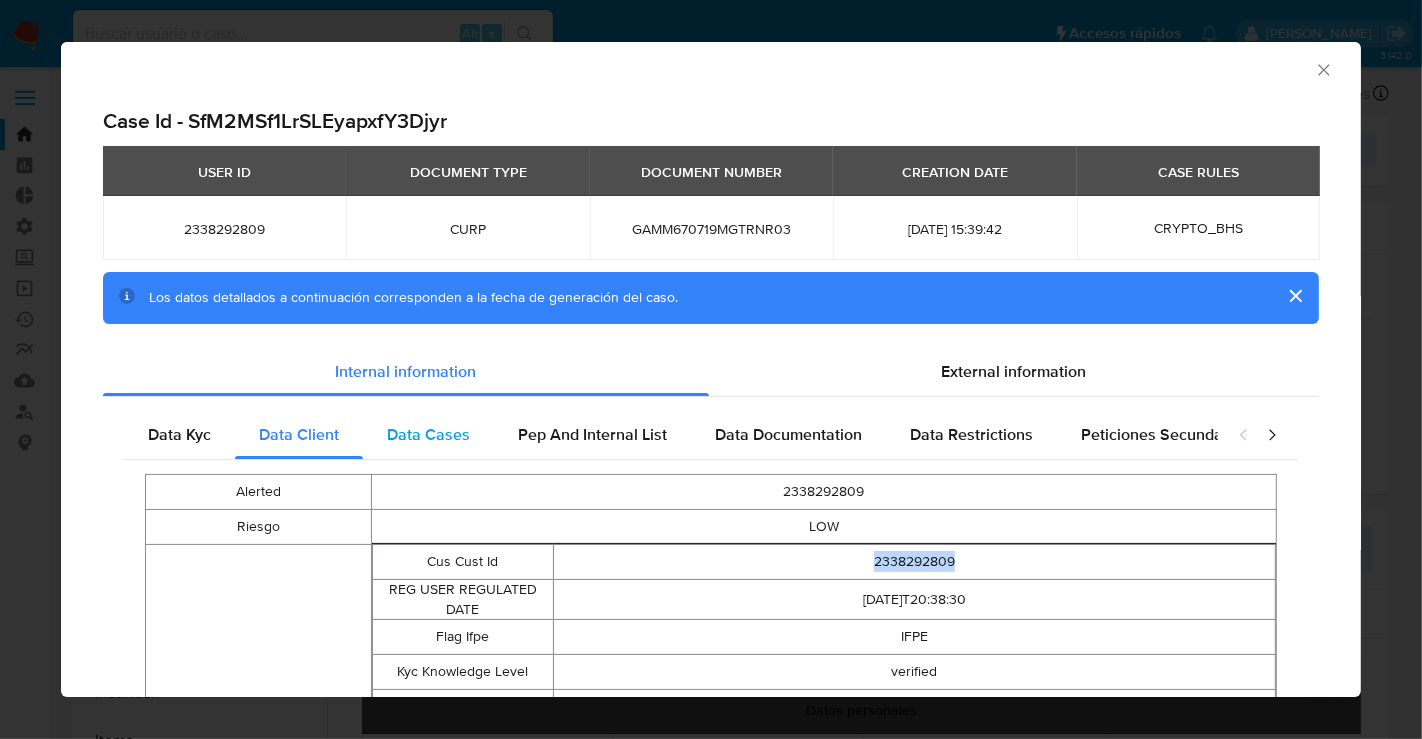 click on "Data Cases" at bounding box center (428, 435) 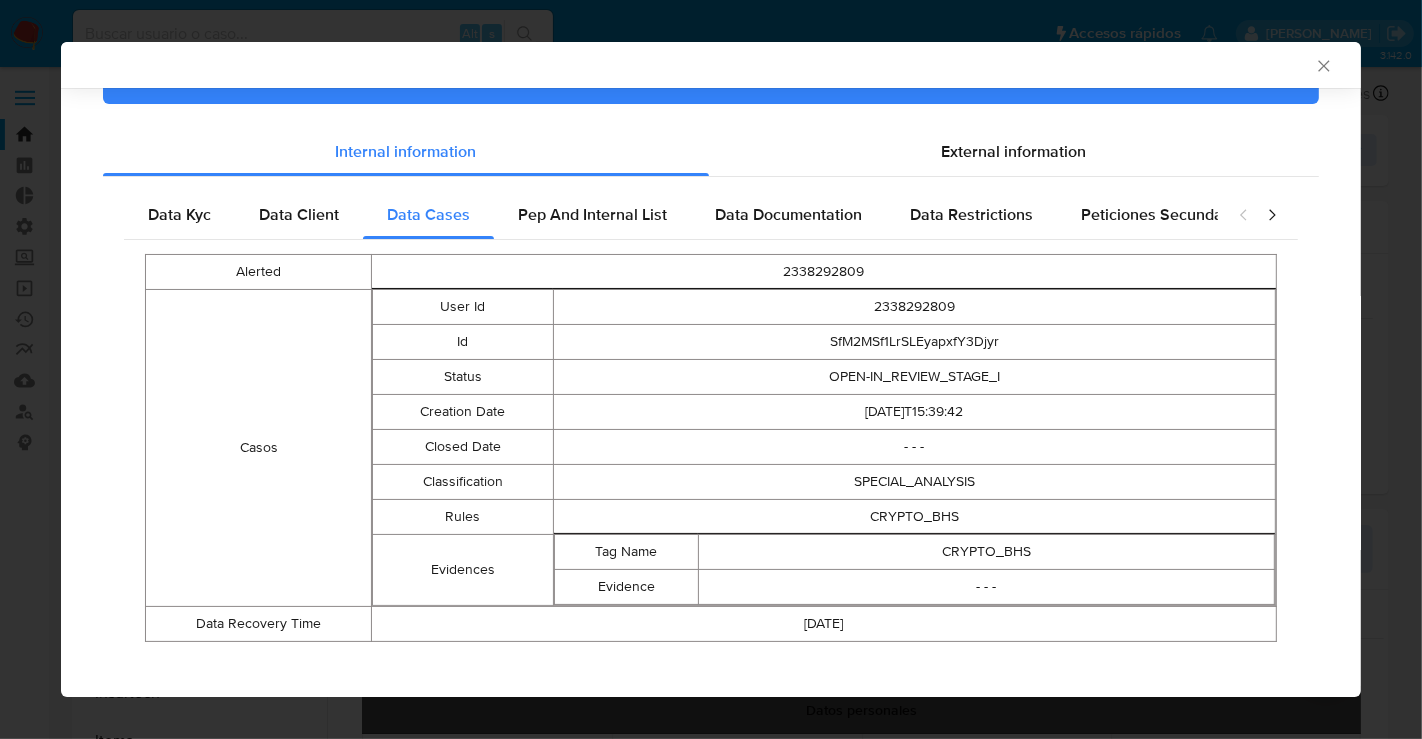 scroll, scrollTop: 218, scrollLeft: 0, axis: vertical 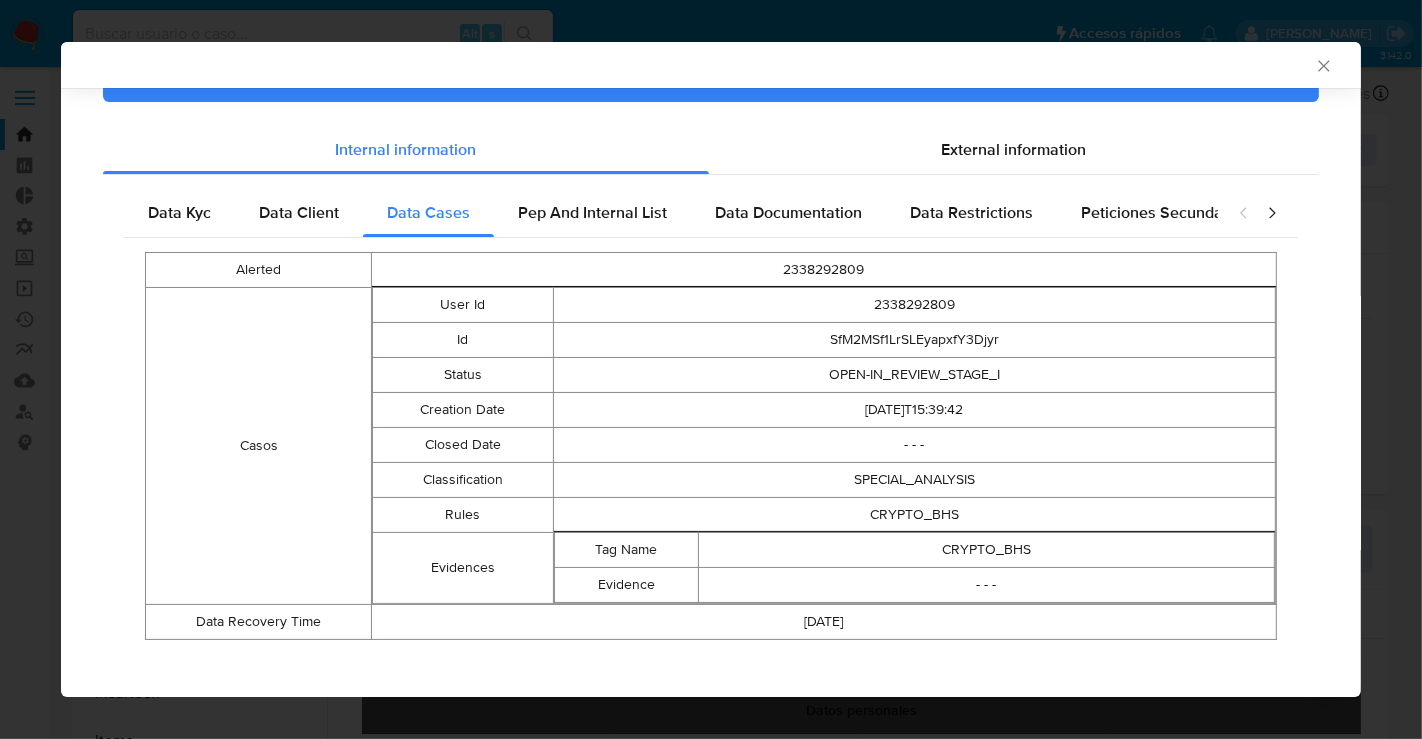 drag, startPoint x: 910, startPoint y: 400, endPoint x: 842, endPoint y: 393, distance: 68.359344 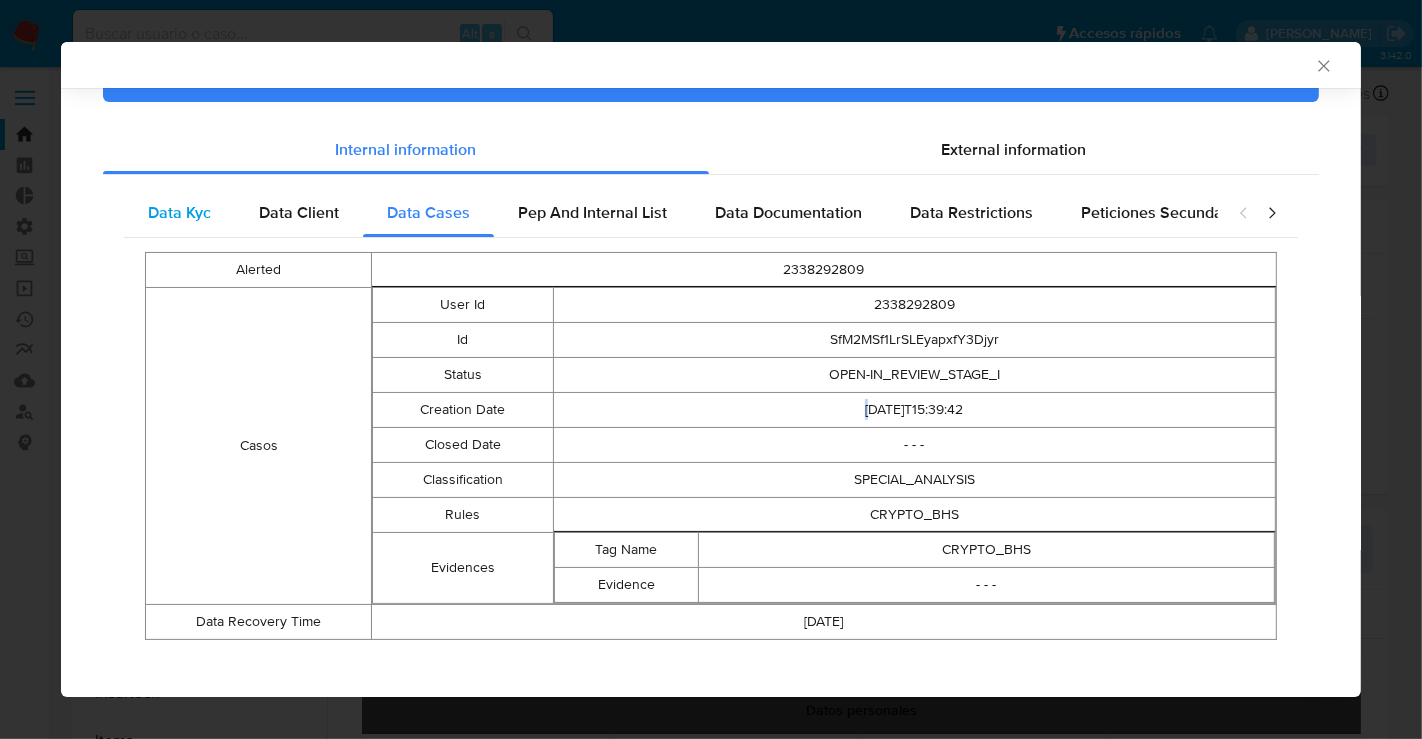 click on "Data Kyc" at bounding box center (179, 212) 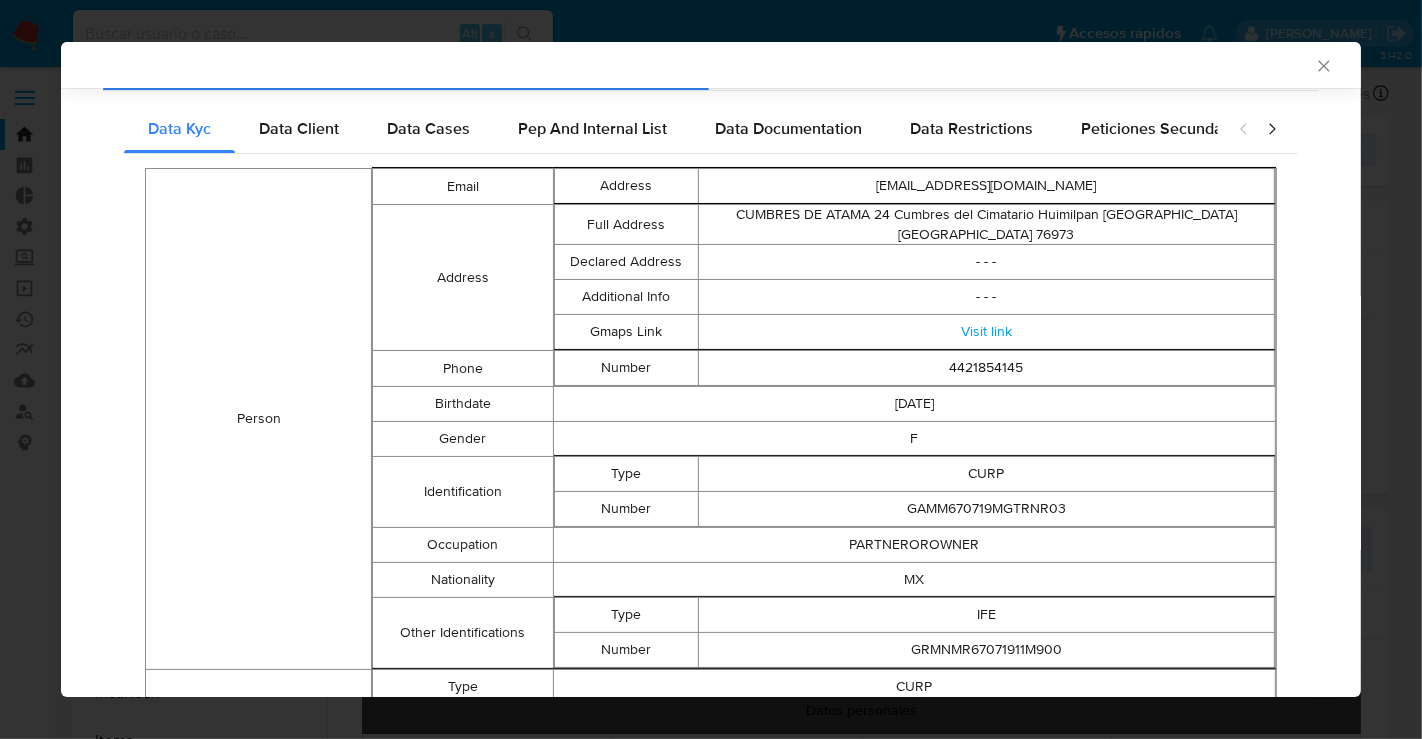 scroll, scrollTop: 214, scrollLeft: 0, axis: vertical 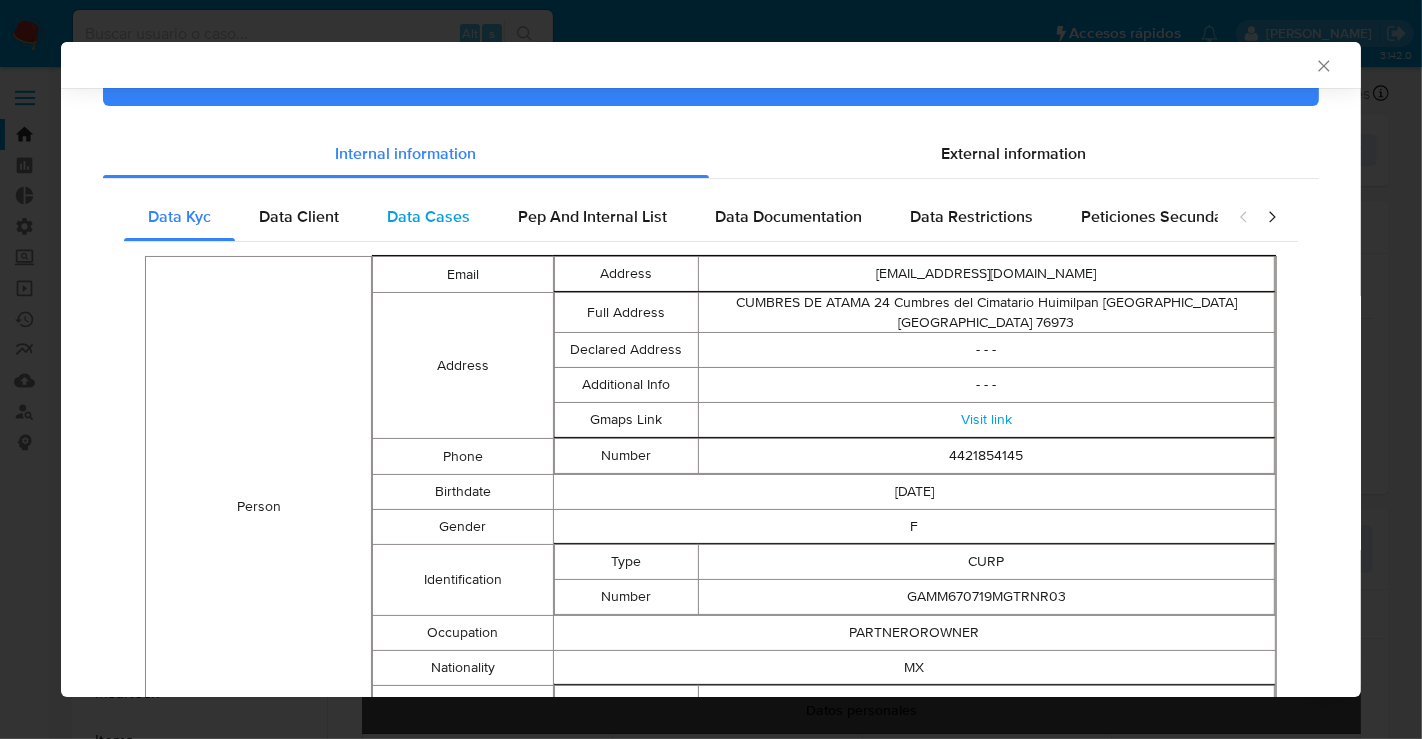 click on "Data Cases" at bounding box center (428, 216) 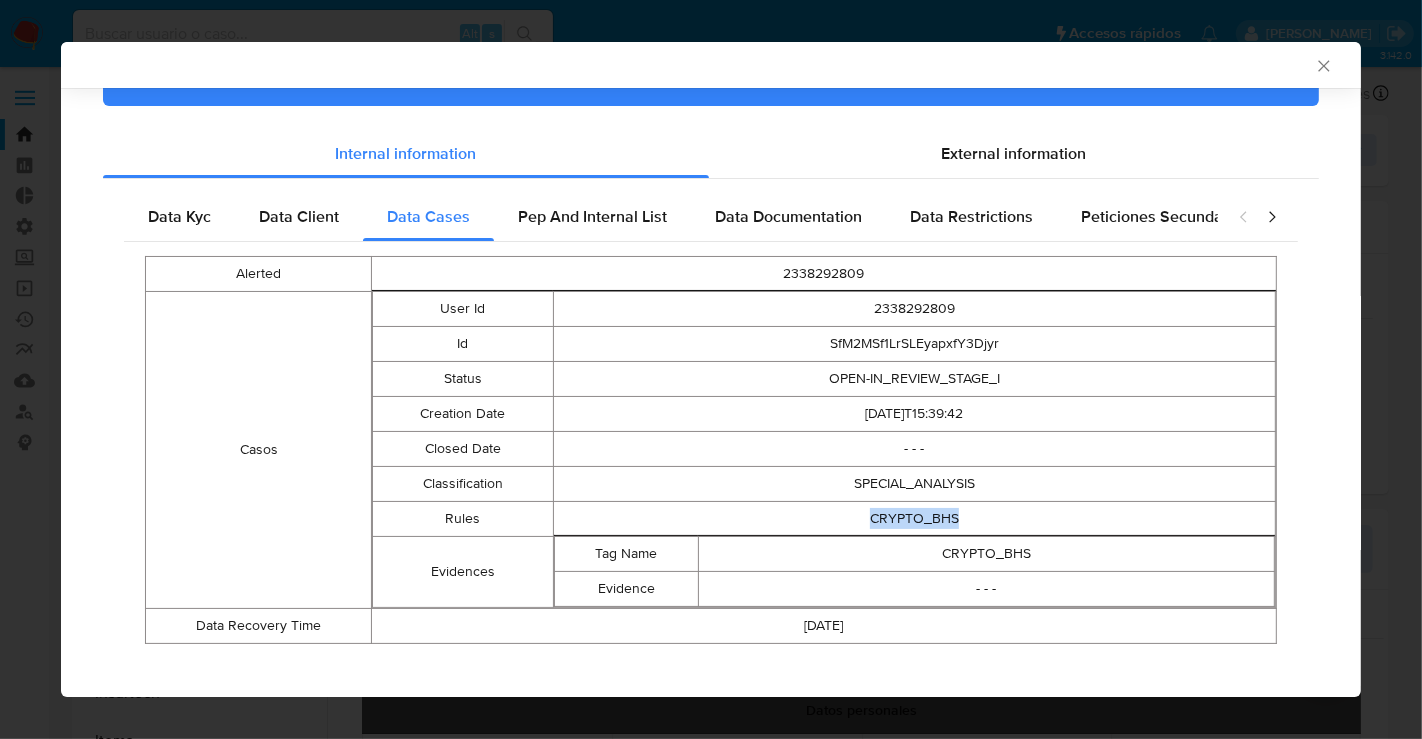 drag, startPoint x: 857, startPoint y: 511, endPoint x: 954, endPoint y: 523, distance: 97.73945 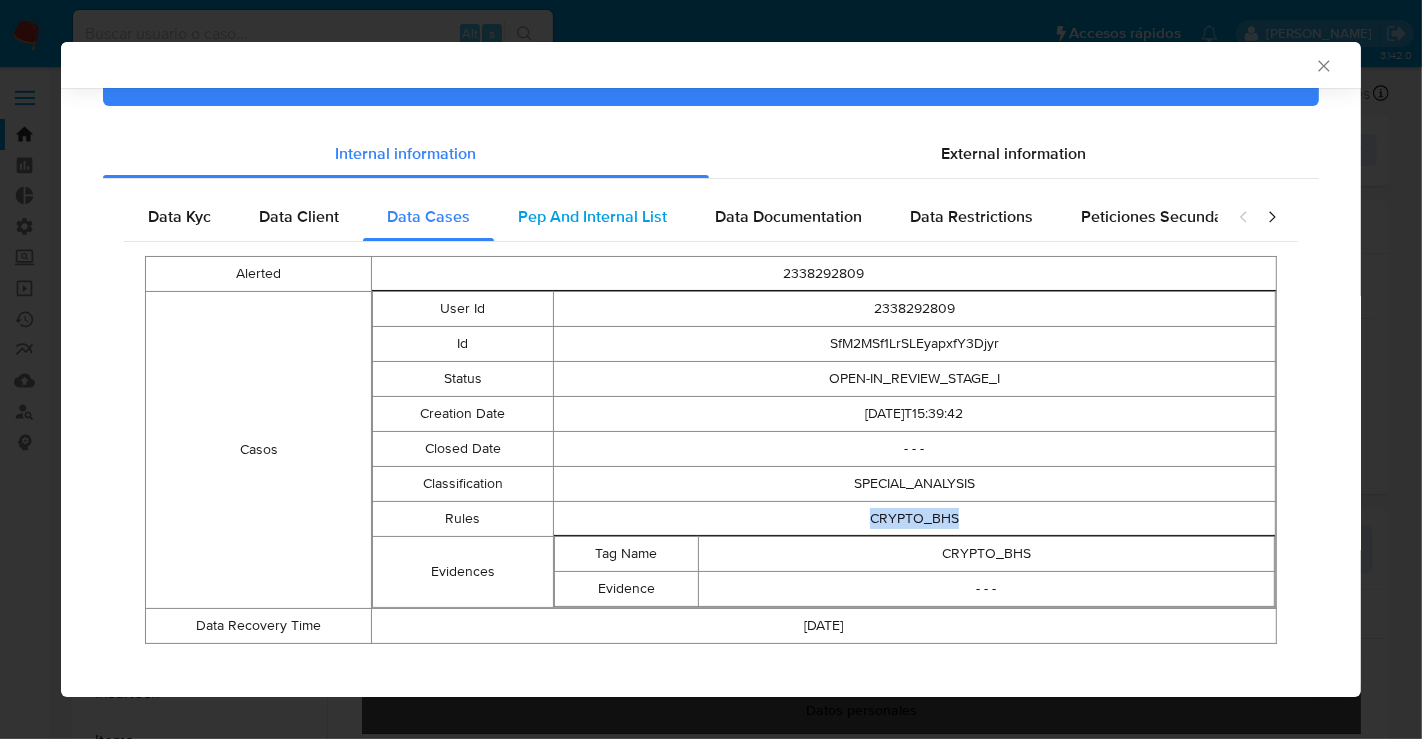 click on "Pep And Internal List" at bounding box center (592, 216) 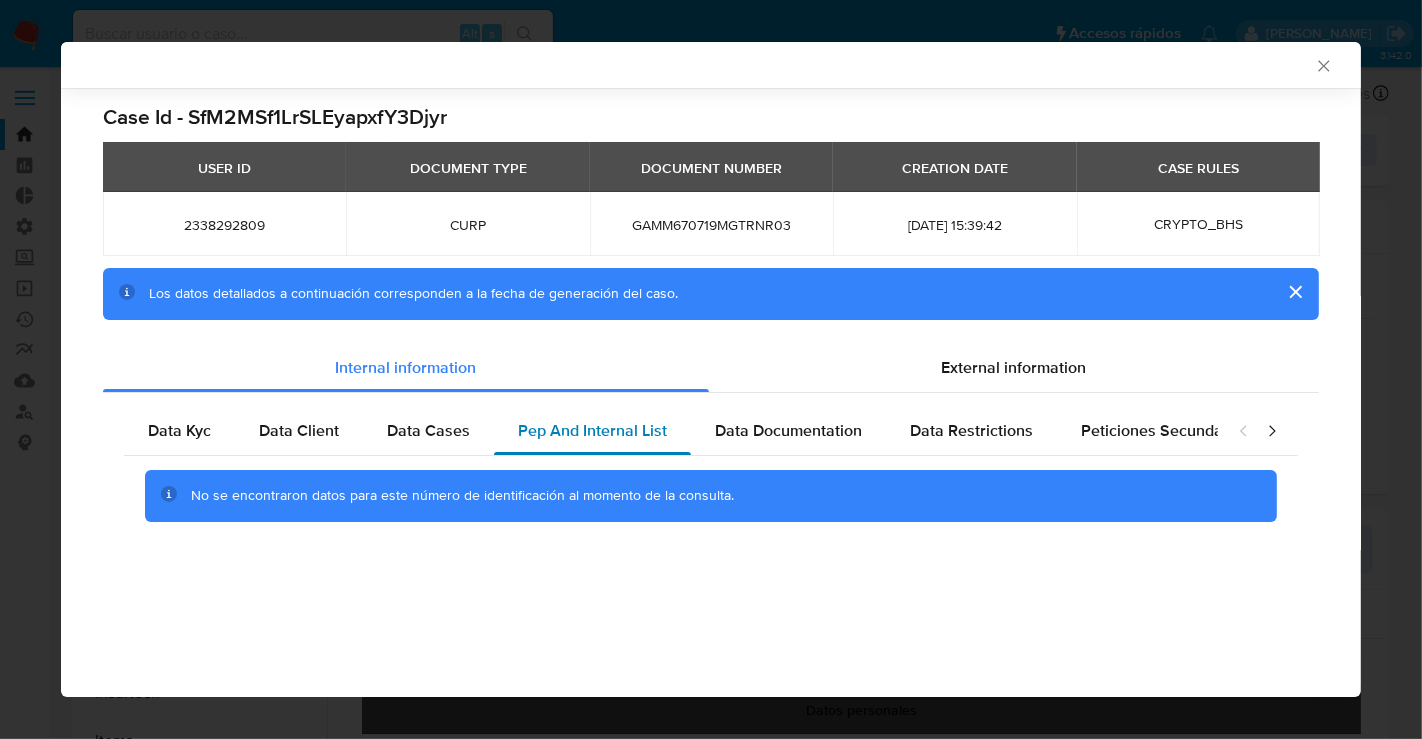 scroll, scrollTop: 0, scrollLeft: 0, axis: both 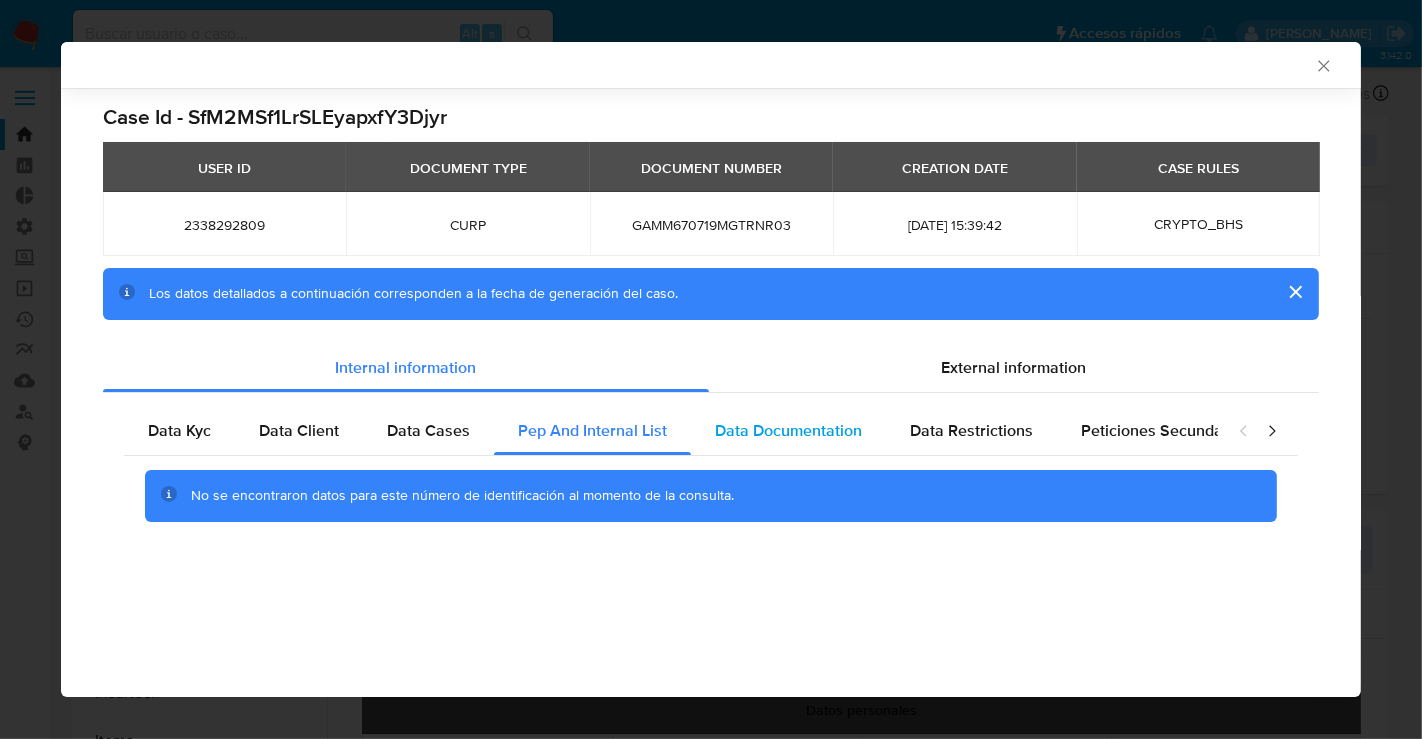 click on "Data Documentation" at bounding box center (788, 430) 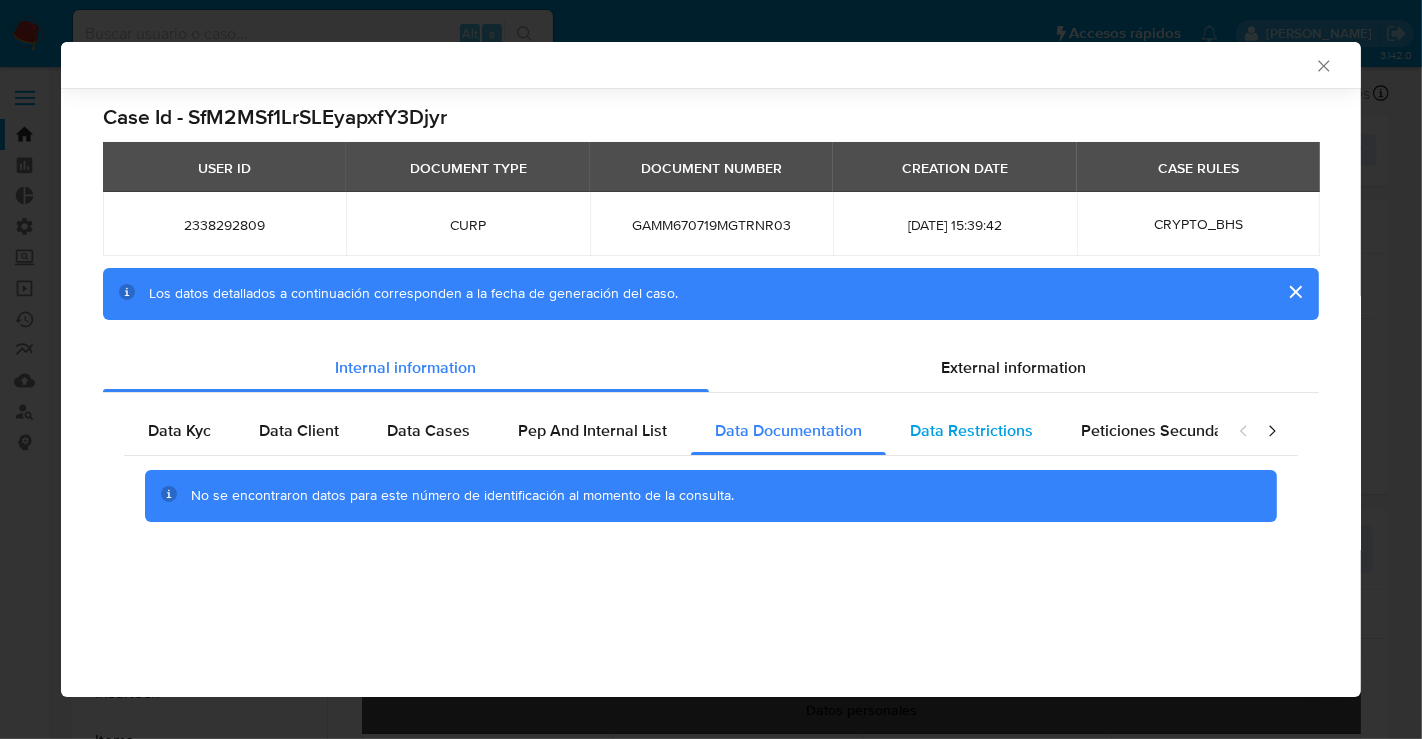 click on "Data Restrictions" at bounding box center [971, 430] 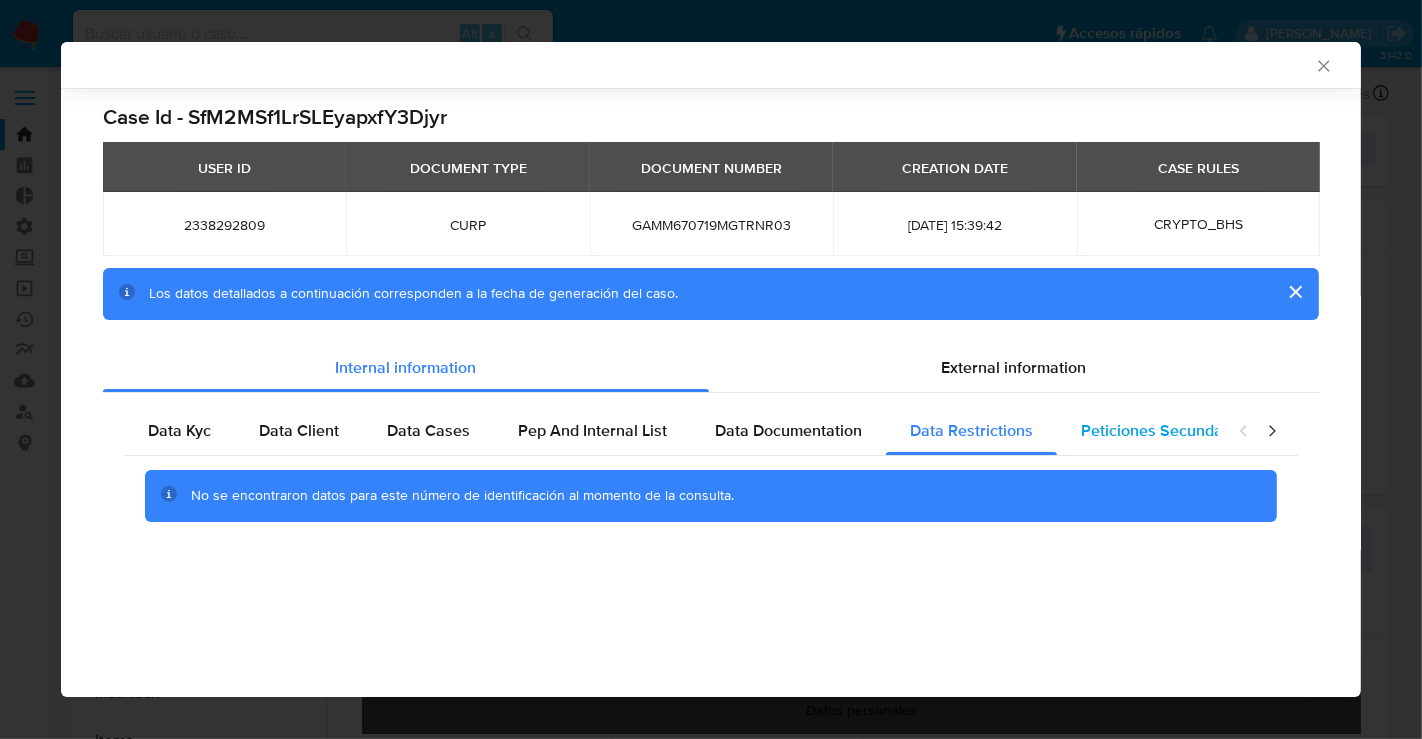 click on "Peticiones Secundarias" at bounding box center (1165, 430) 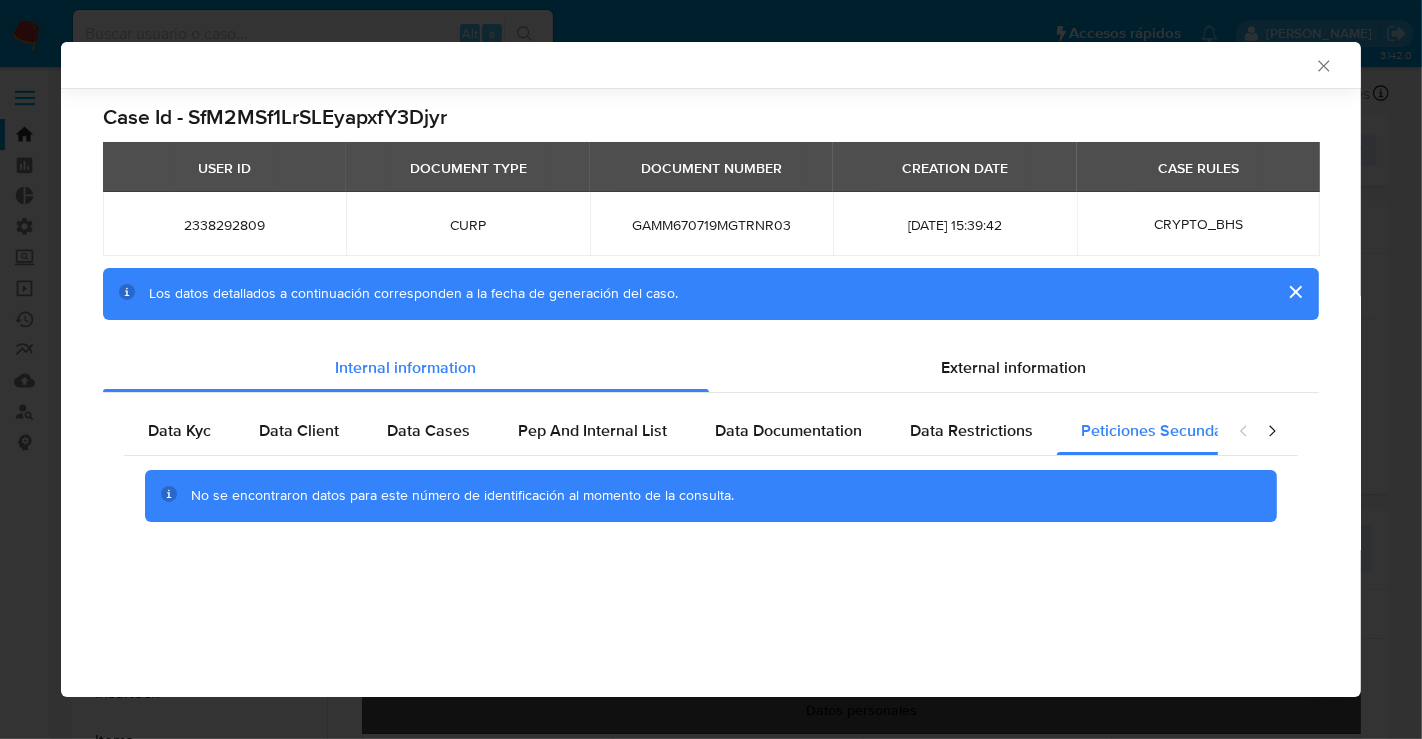 click 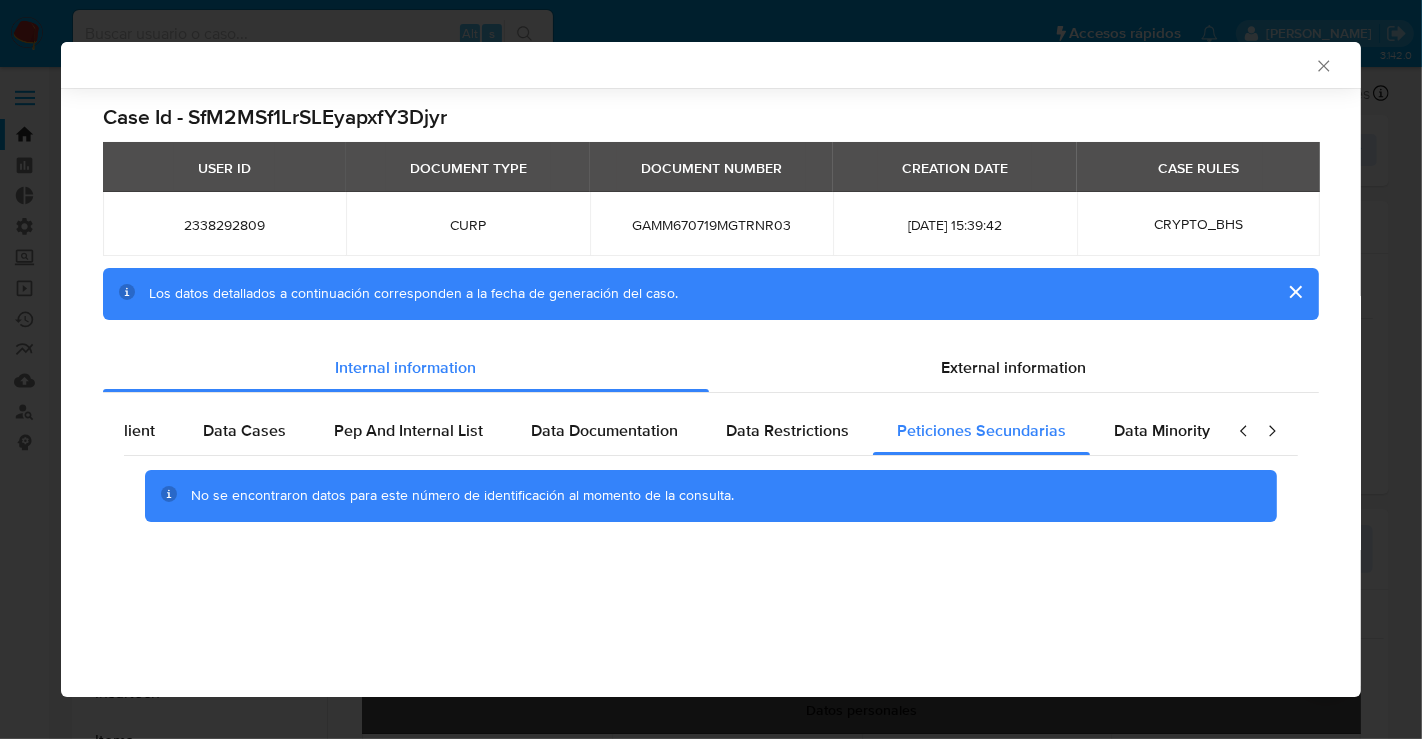 scroll, scrollTop: 0, scrollLeft: 191, axis: horizontal 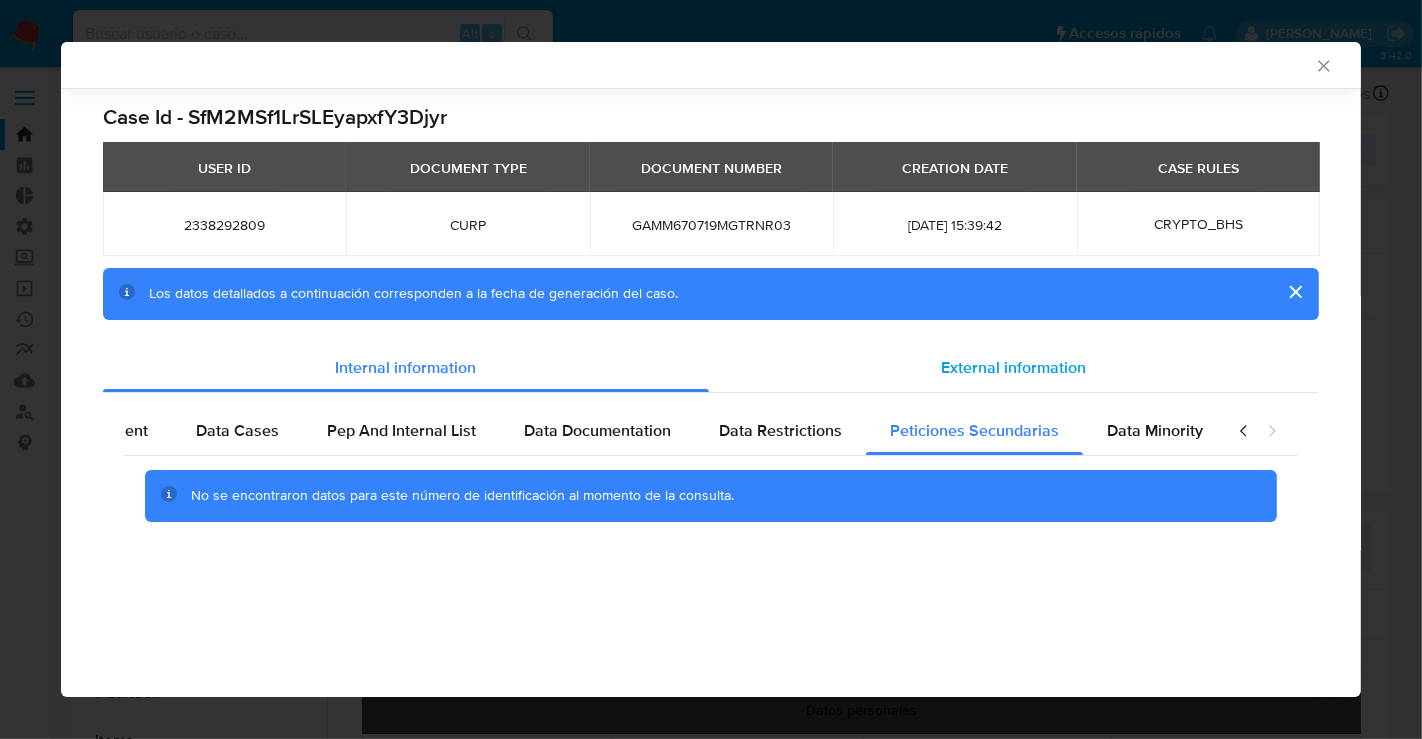click on "External information" at bounding box center (1014, 367) 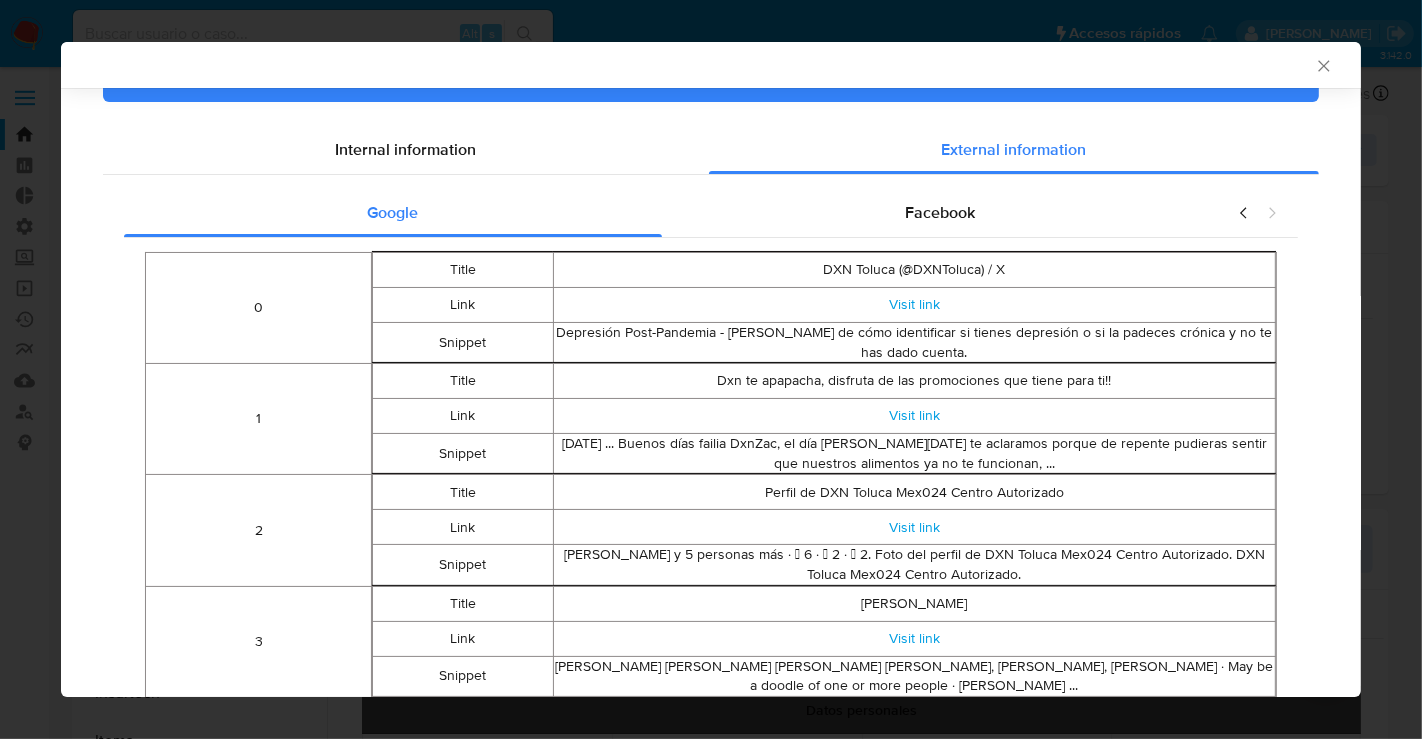 scroll, scrollTop: 288, scrollLeft: 0, axis: vertical 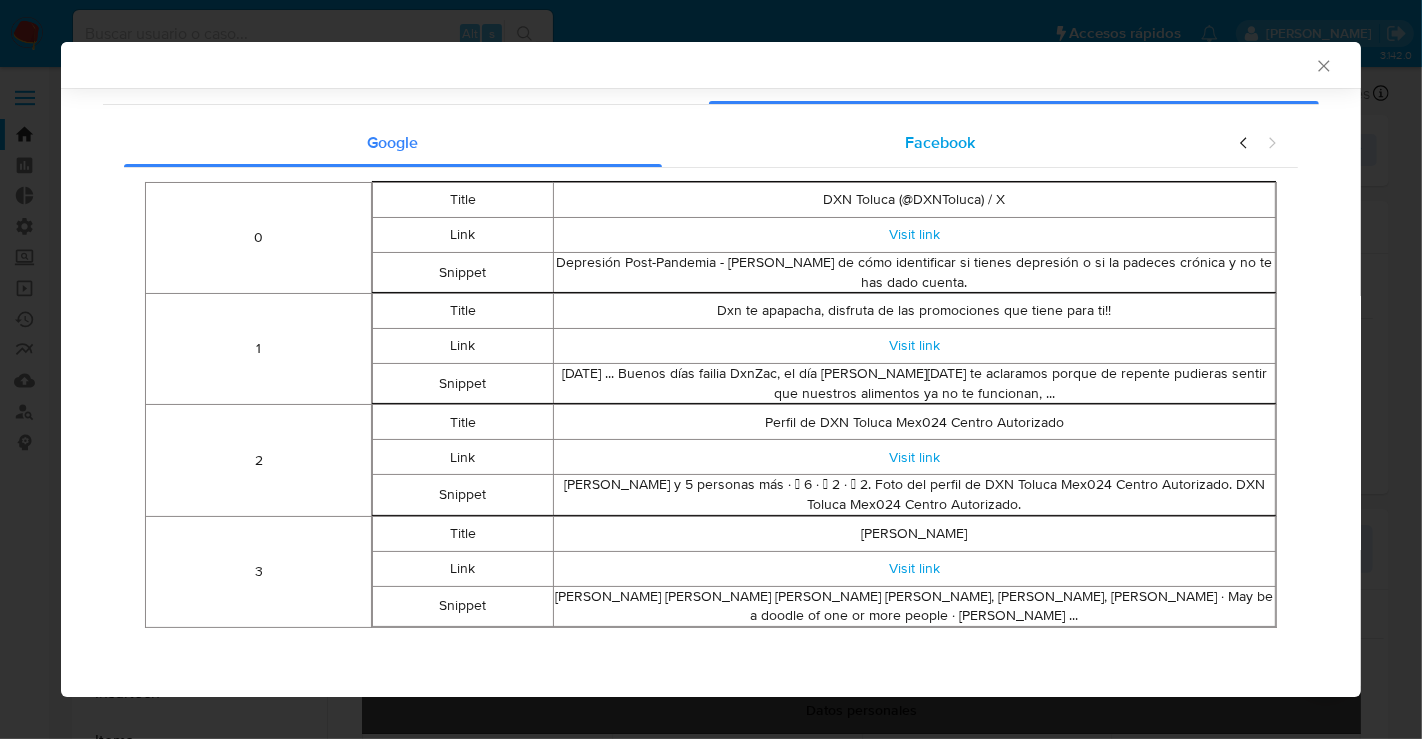 click on "Facebook" at bounding box center (940, 142) 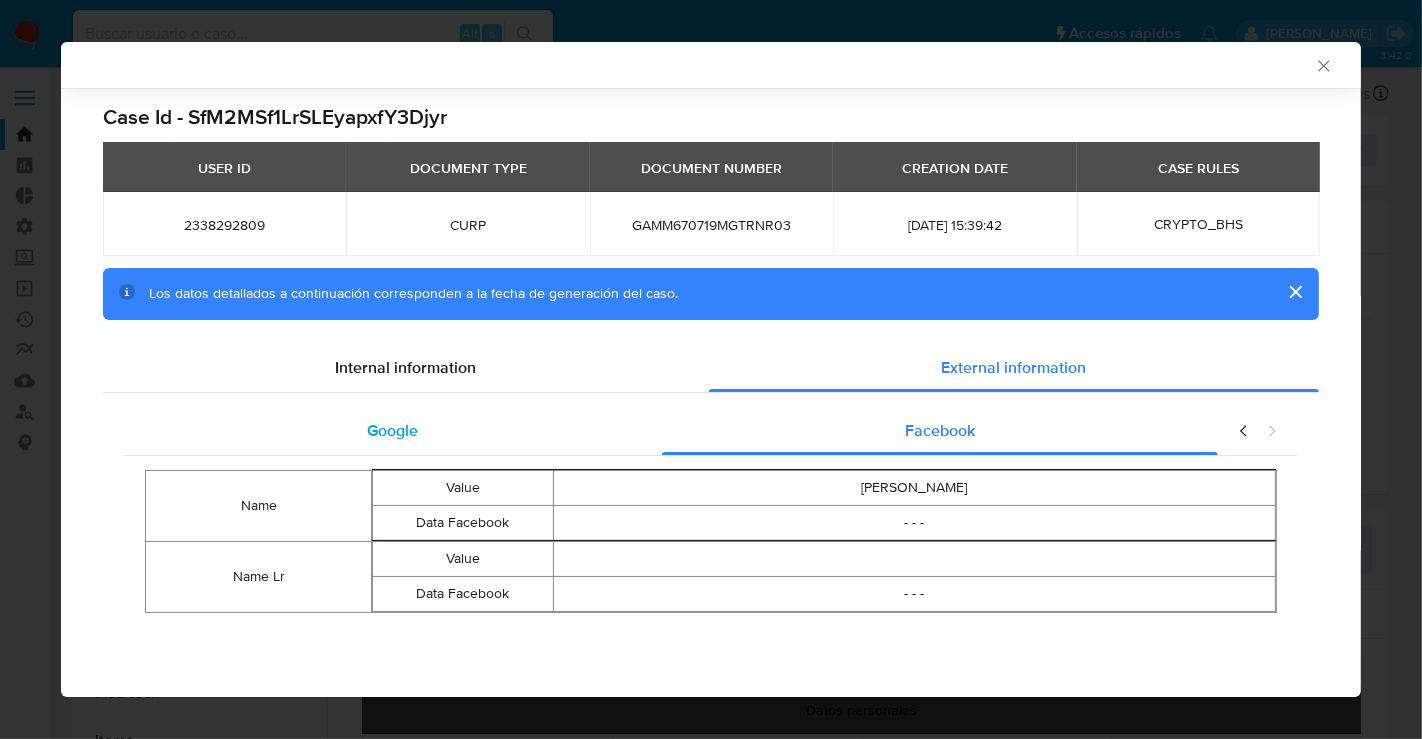 click on "Google" at bounding box center [392, 430] 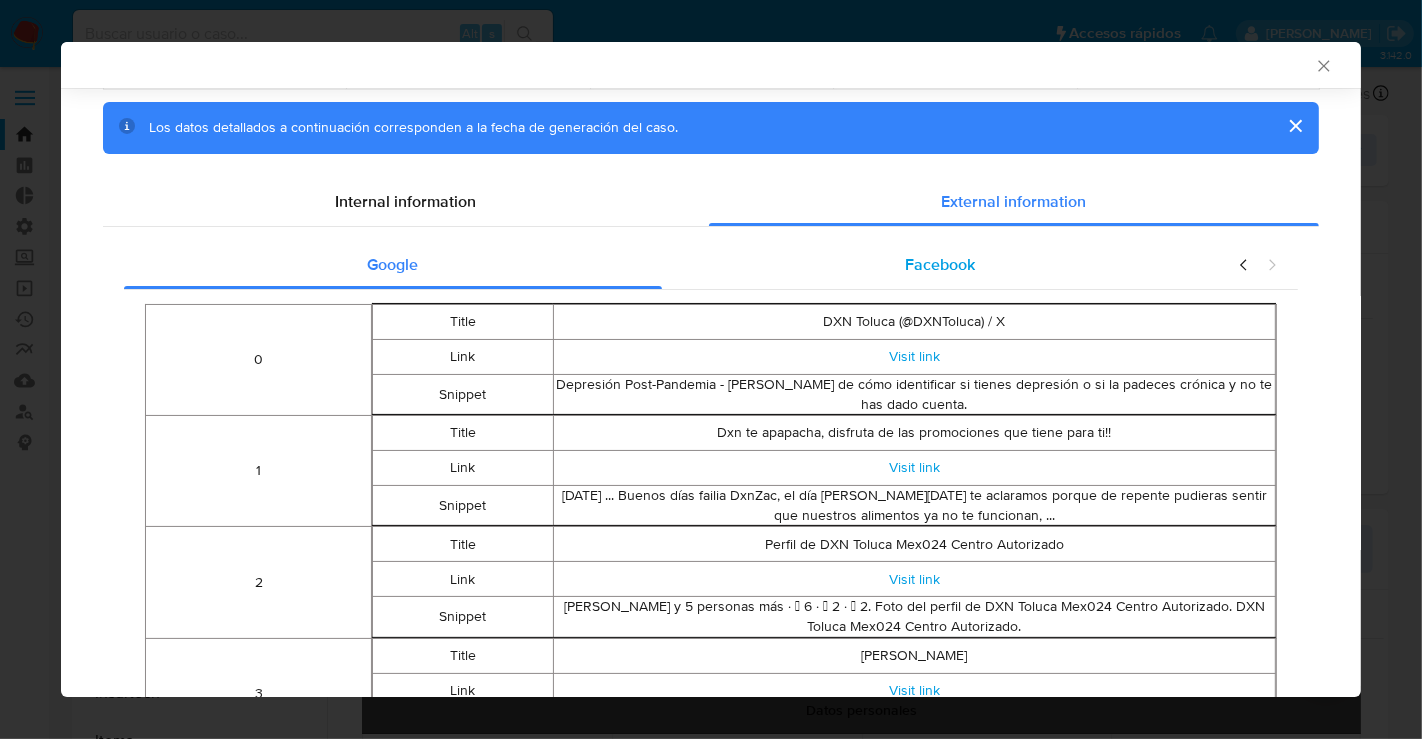 scroll, scrollTop: 0, scrollLeft: 0, axis: both 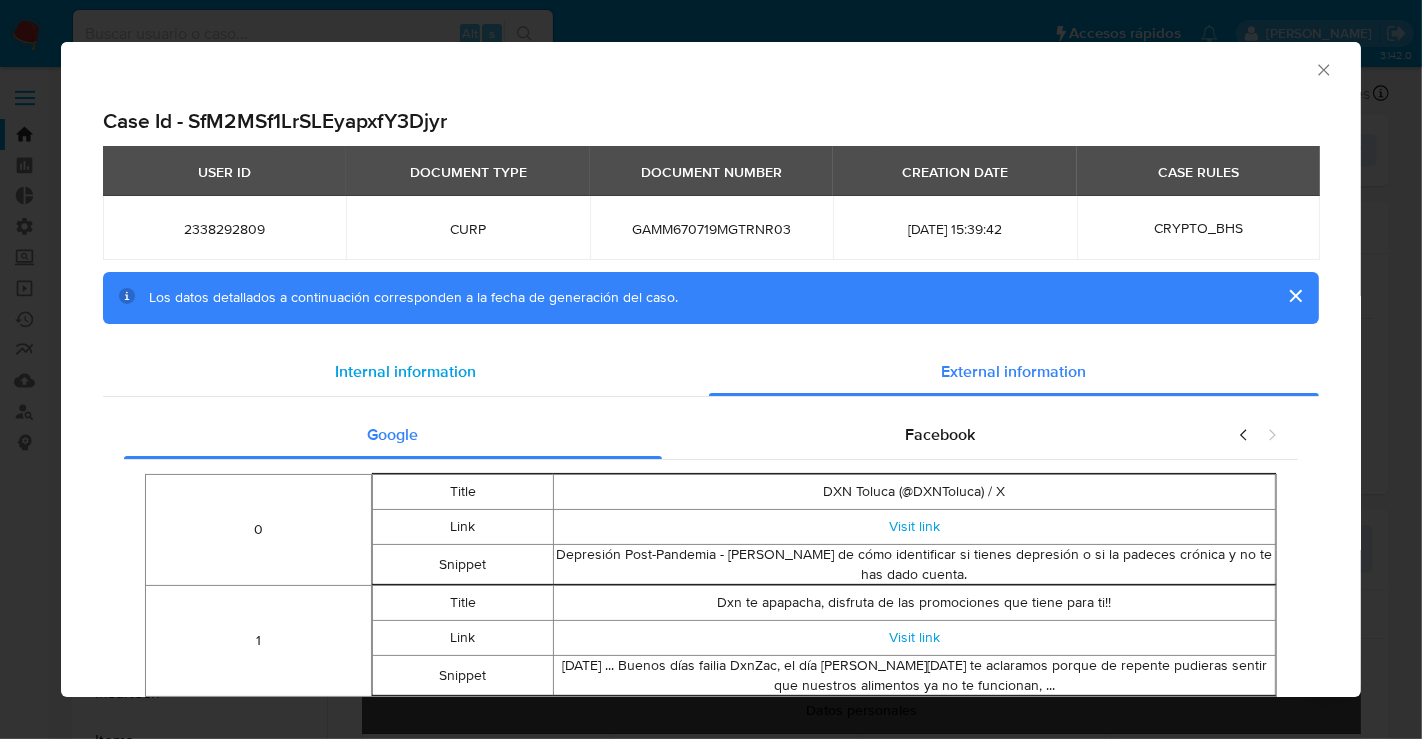 click on "Internal information" at bounding box center (406, 371) 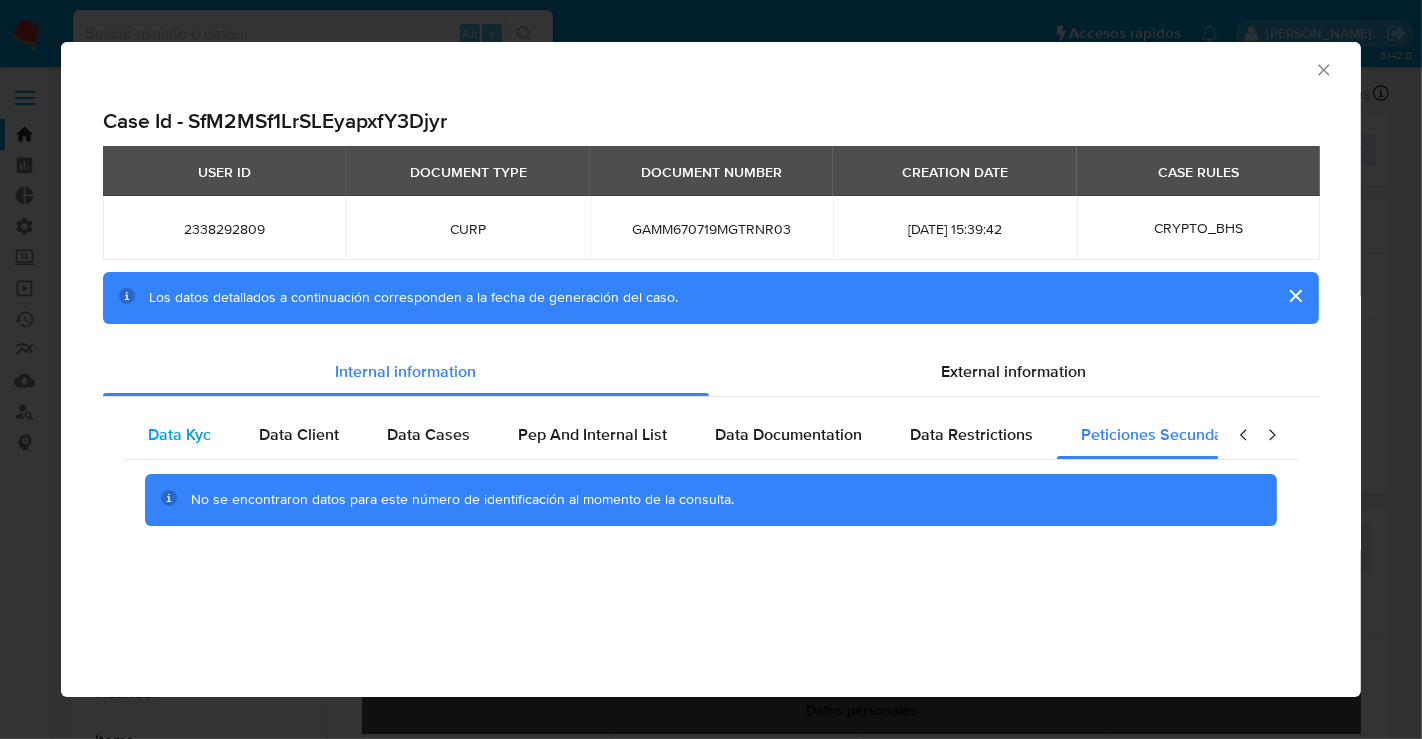 click on "Data Kyc" at bounding box center (179, 434) 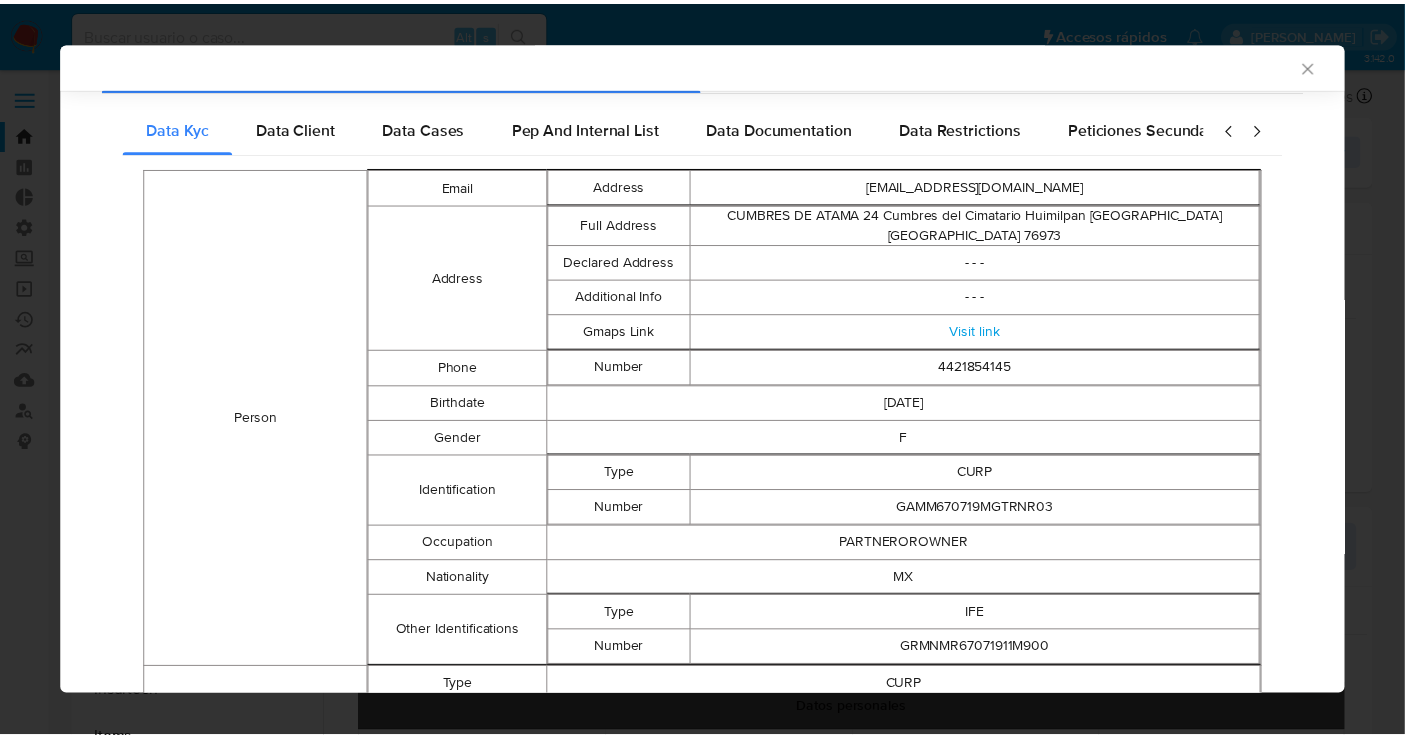 scroll, scrollTop: 329, scrollLeft: 0, axis: vertical 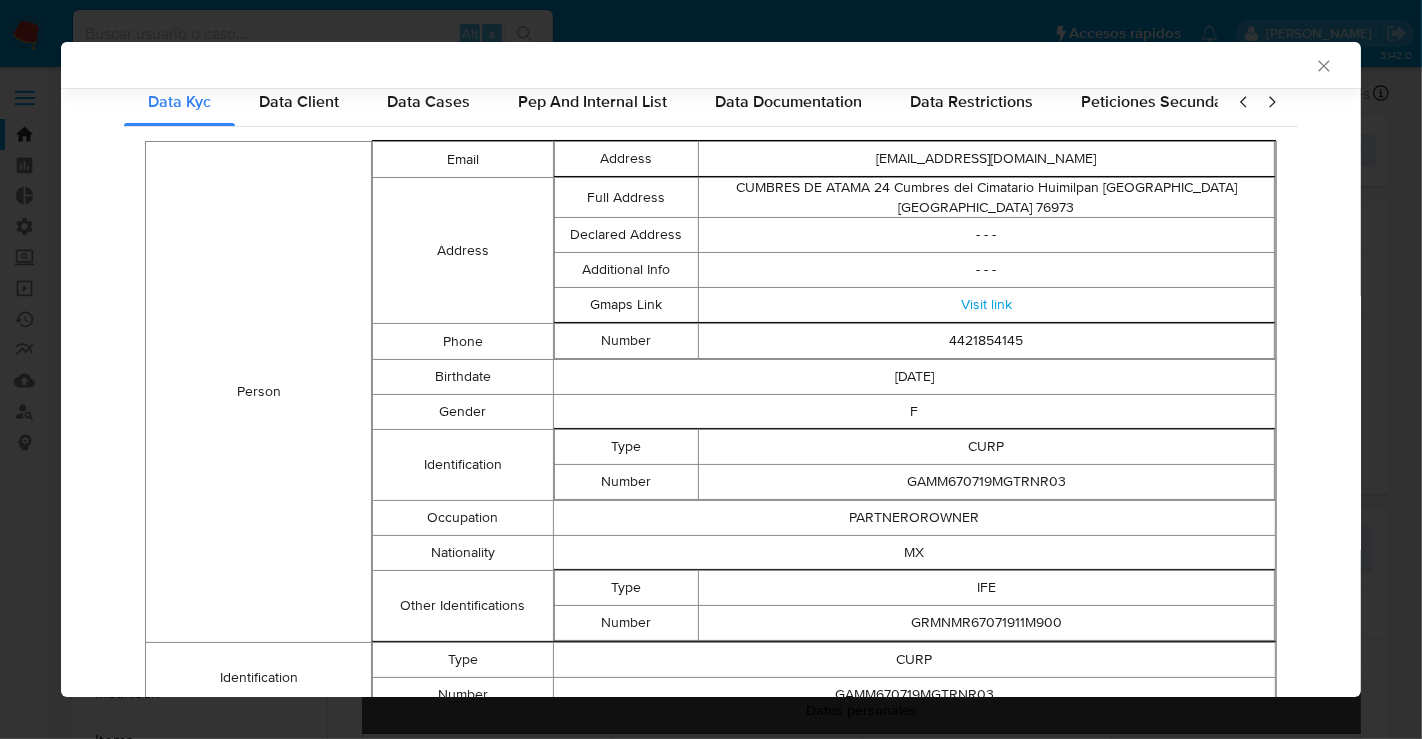 click 